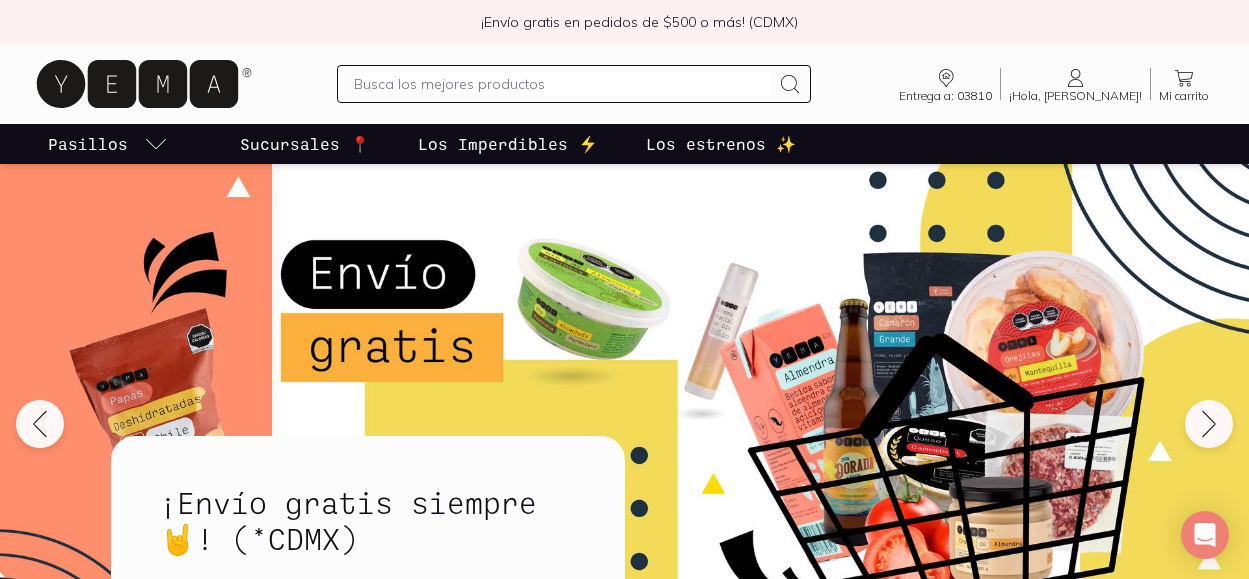scroll, scrollTop: 0, scrollLeft: 0, axis: both 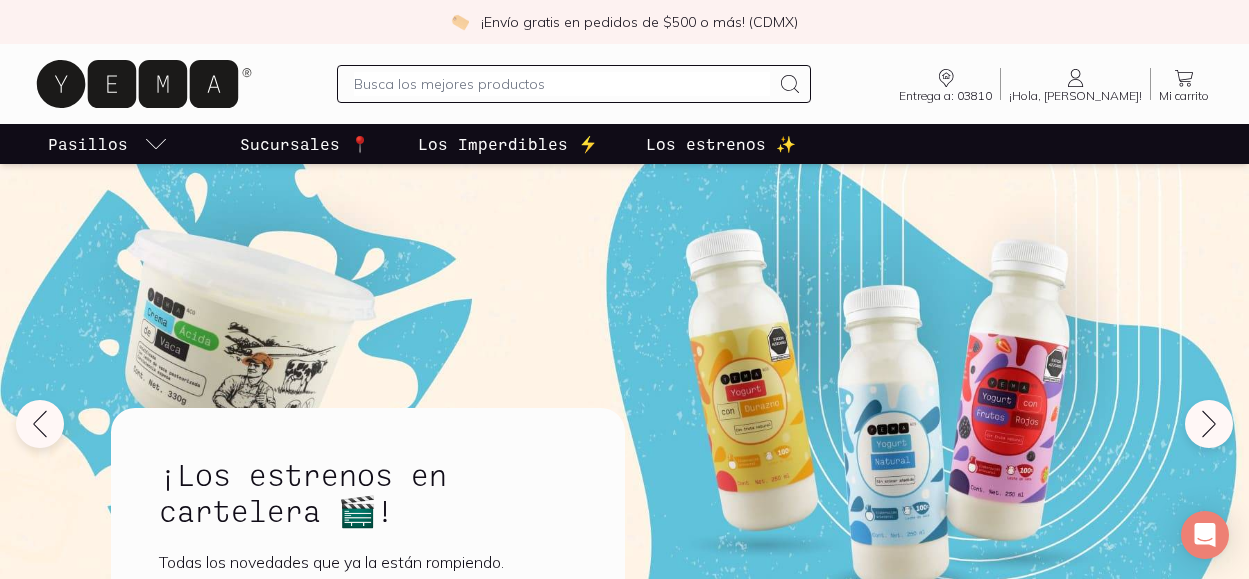 click at bounding box center [562, 84] 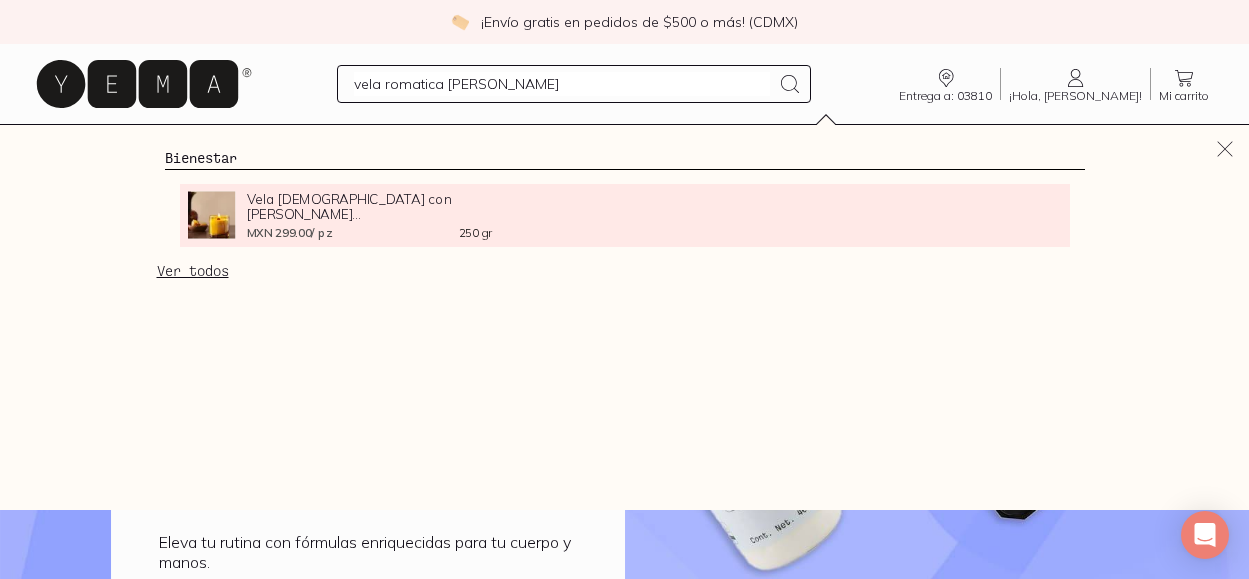 type on "vela romatica [PERSON_NAME]" 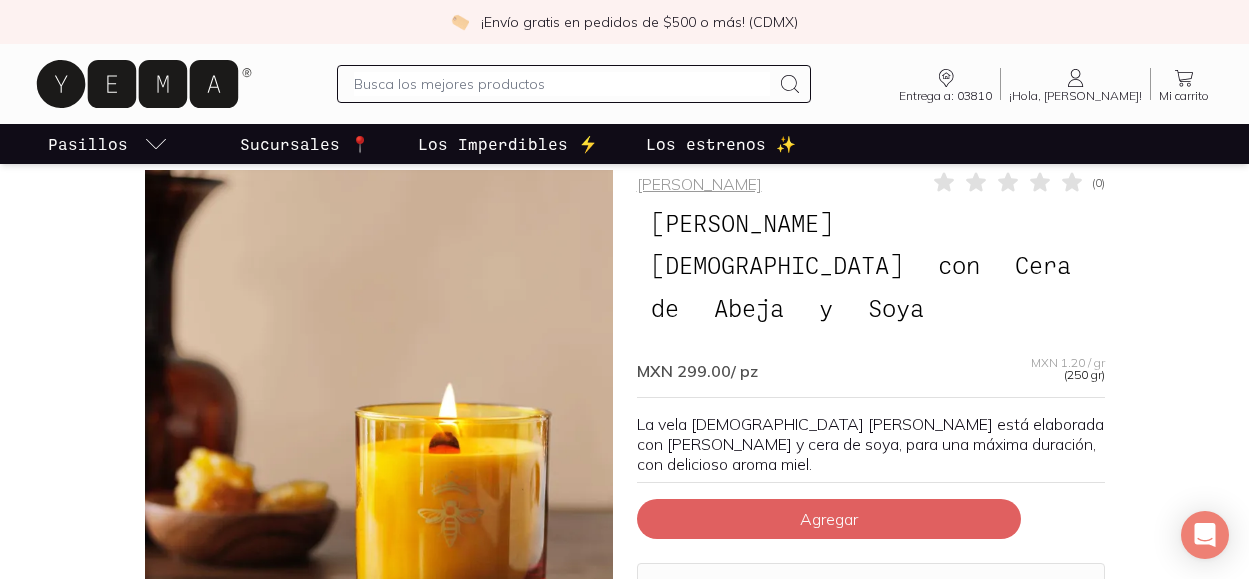 scroll, scrollTop: 71, scrollLeft: 0, axis: vertical 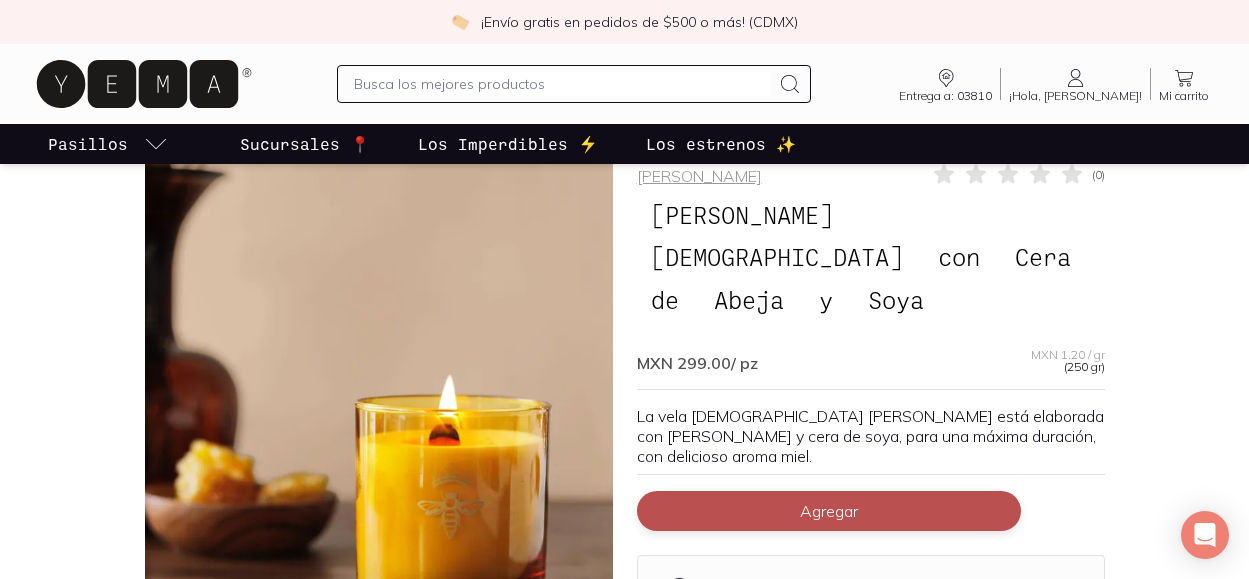 click on "Agregar" at bounding box center (829, 511) 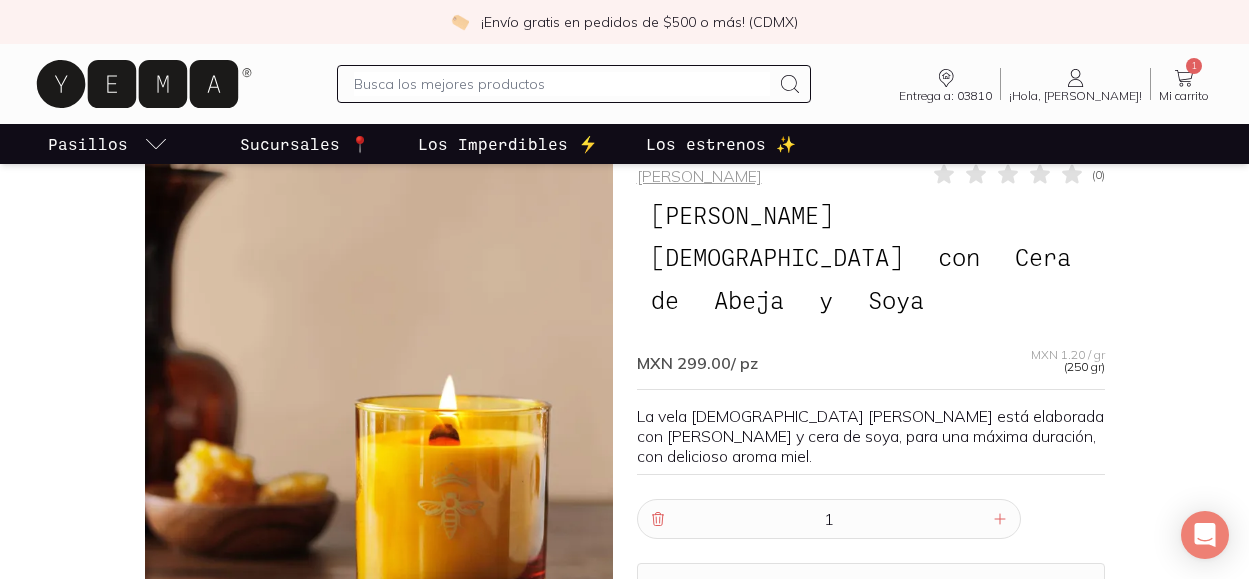 click 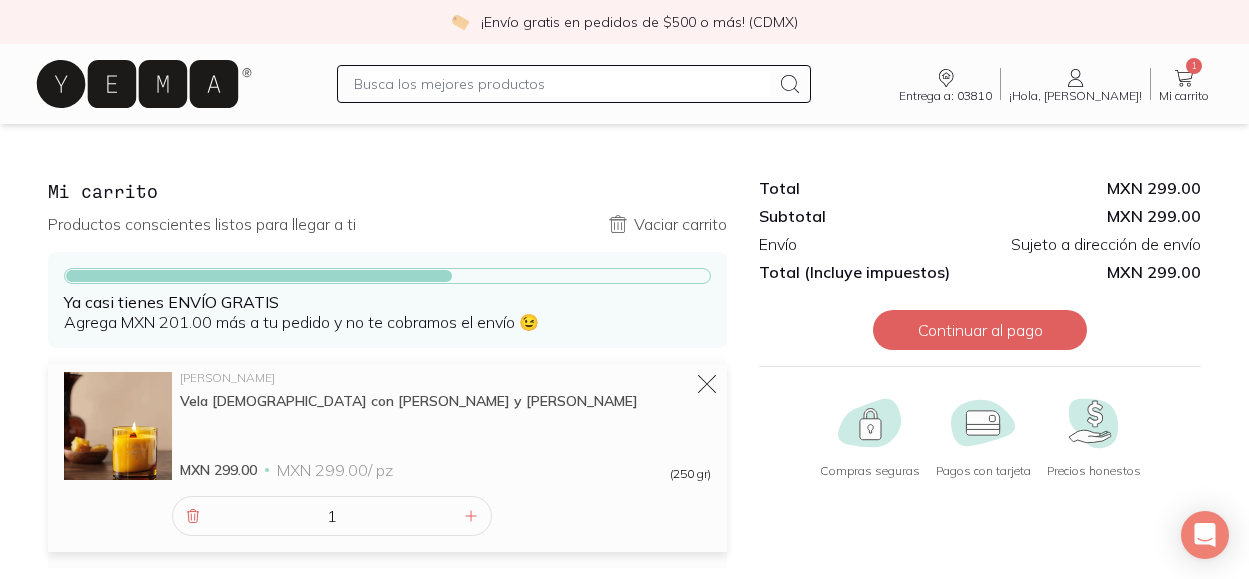 scroll, scrollTop: 0, scrollLeft: 0, axis: both 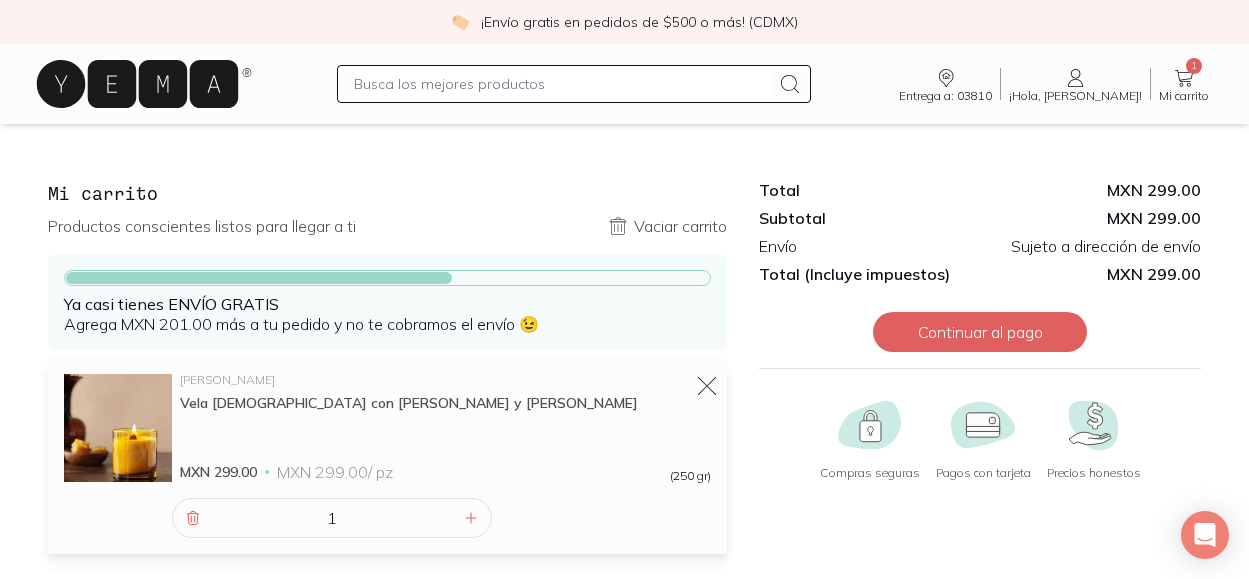 click at bounding box center [562, 84] 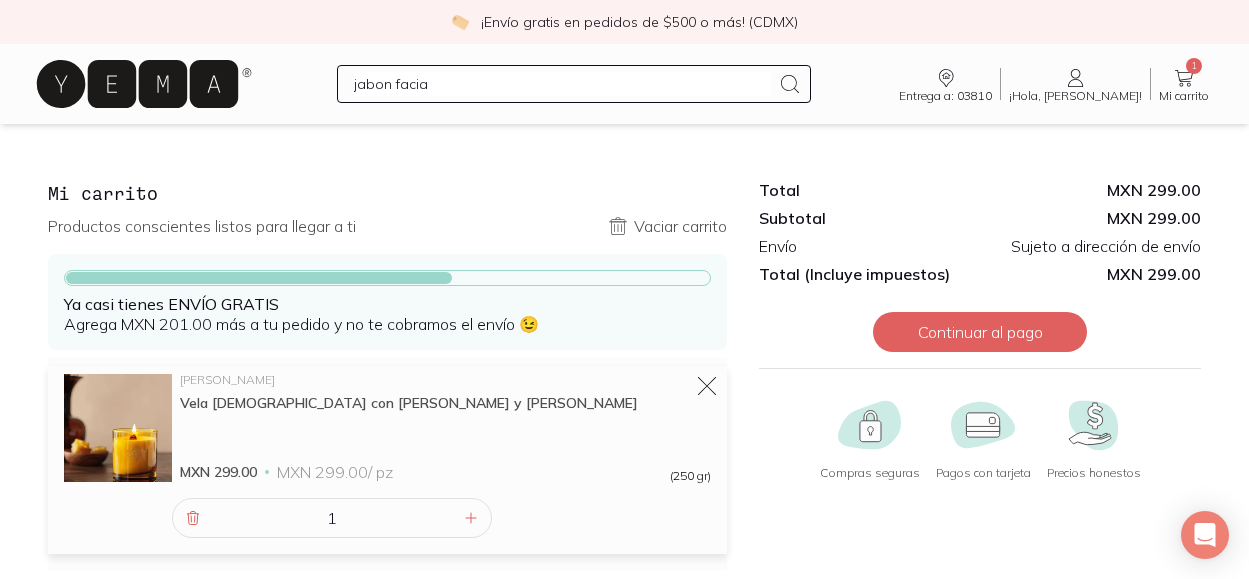 type on "jabon facial" 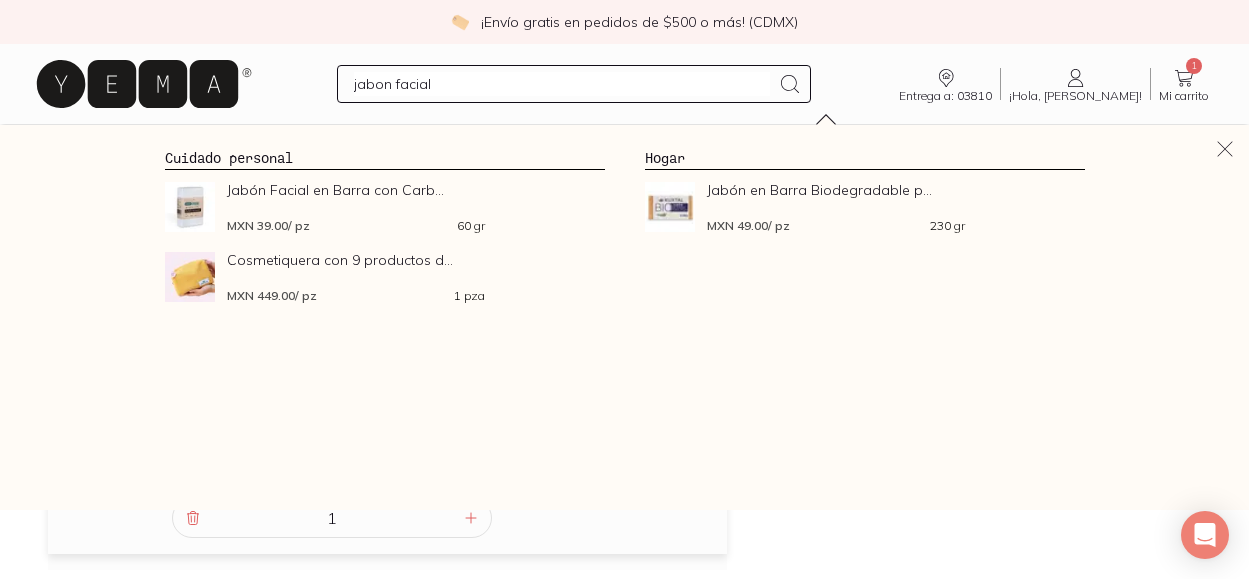 type 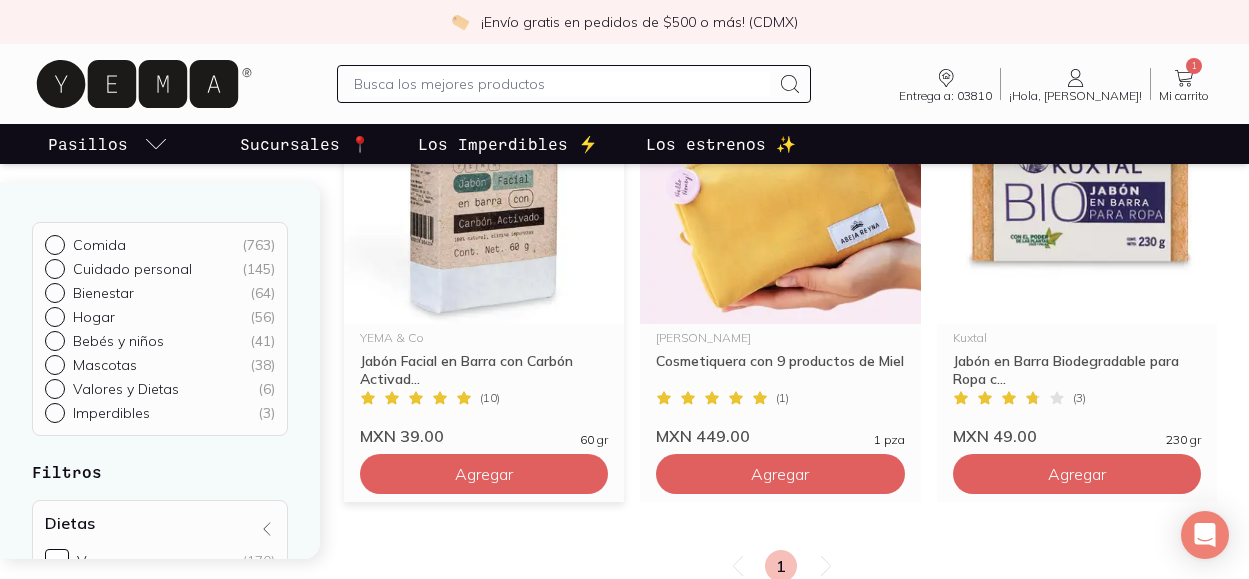 scroll, scrollTop: 225, scrollLeft: 0, axis: vertical 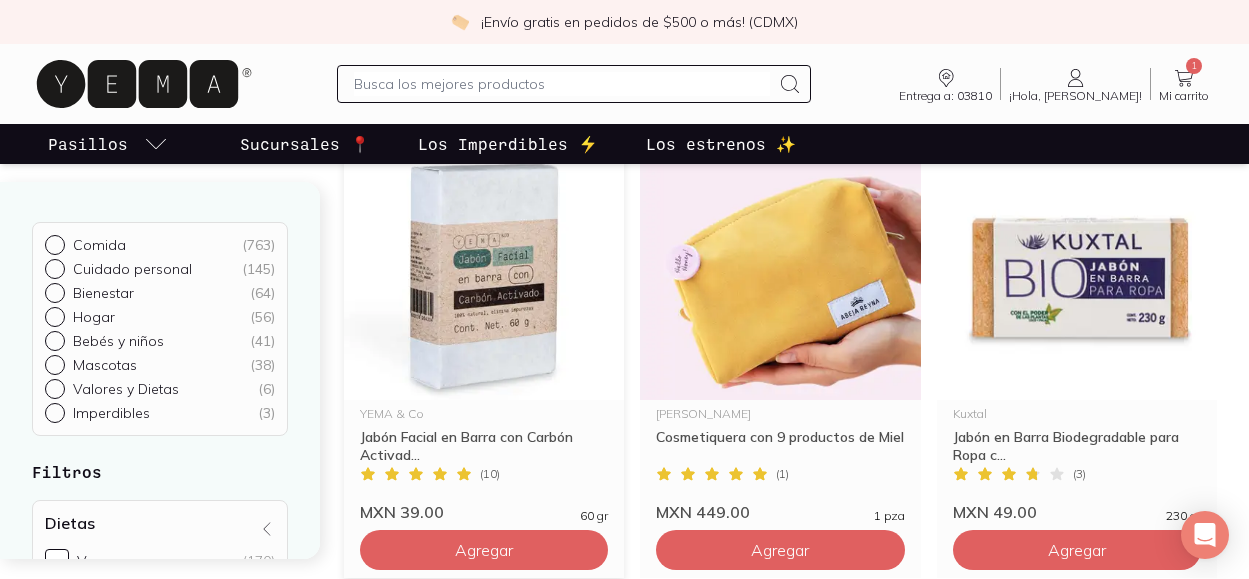 click at bounding box center (484, 277) 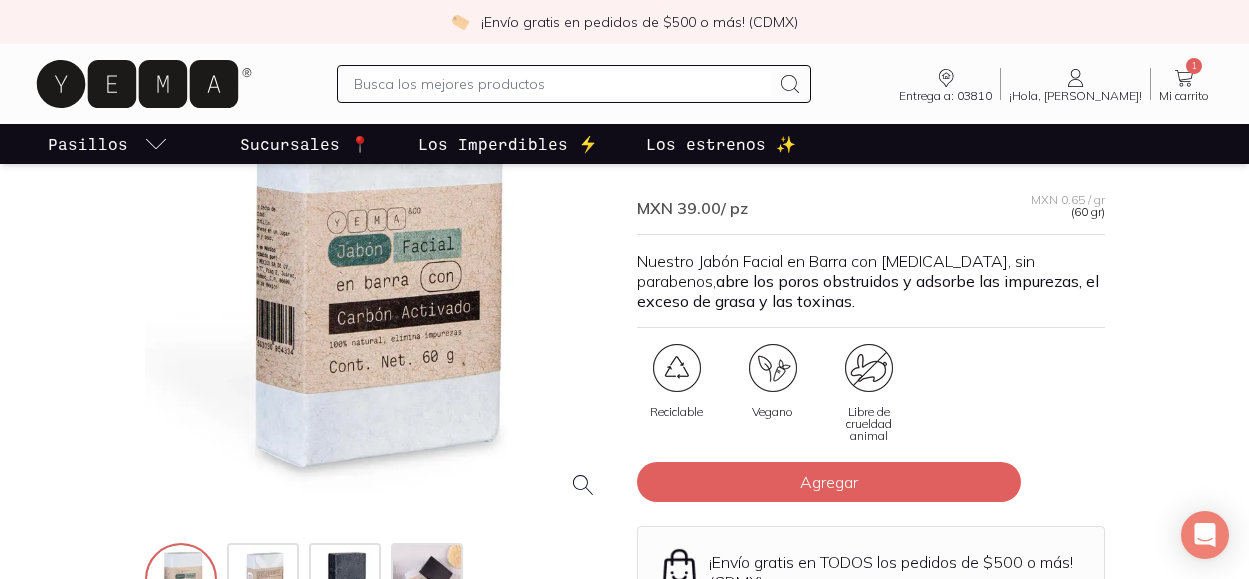 scroll, scrollTop: 279, scrollLeft: 0, axis: vertical 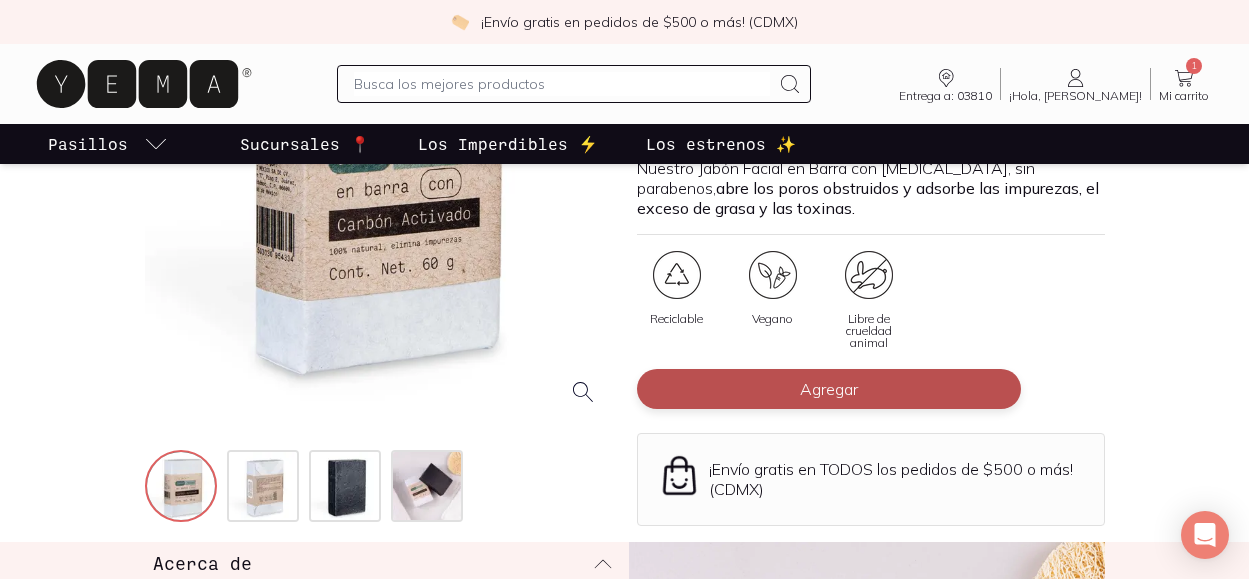 click on "Agregar" at bounding box center [829, 389] 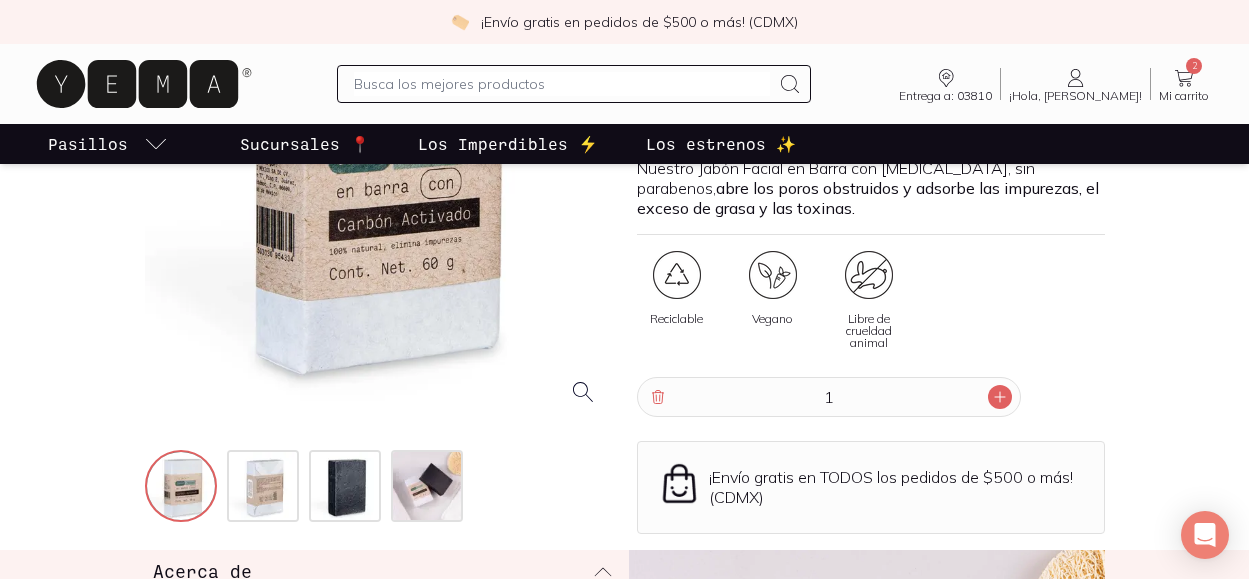 click 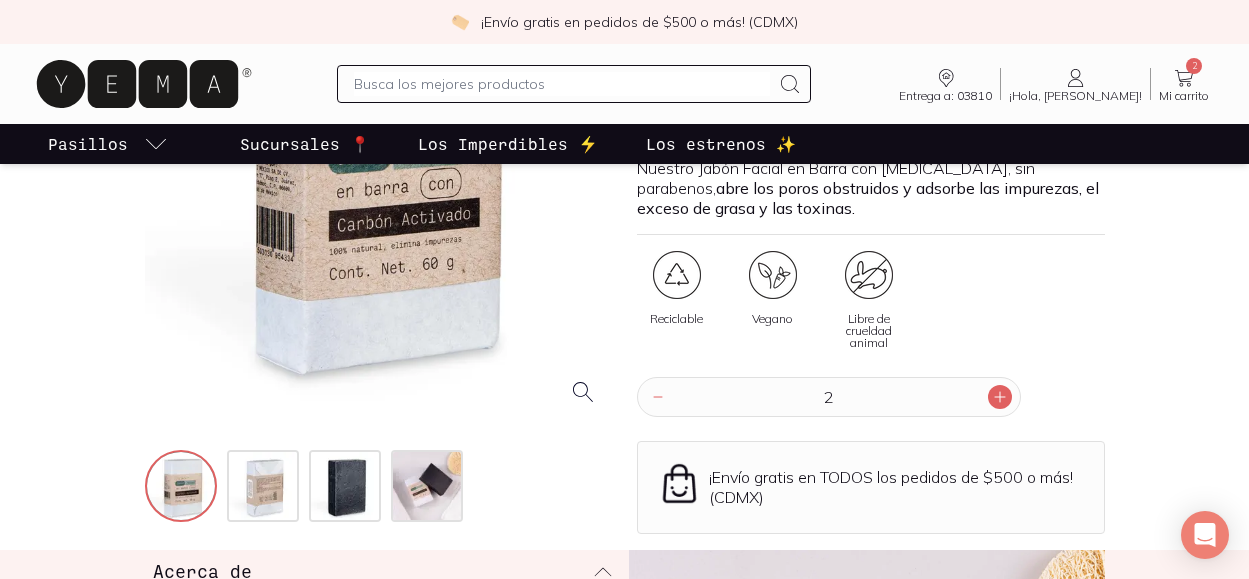 click 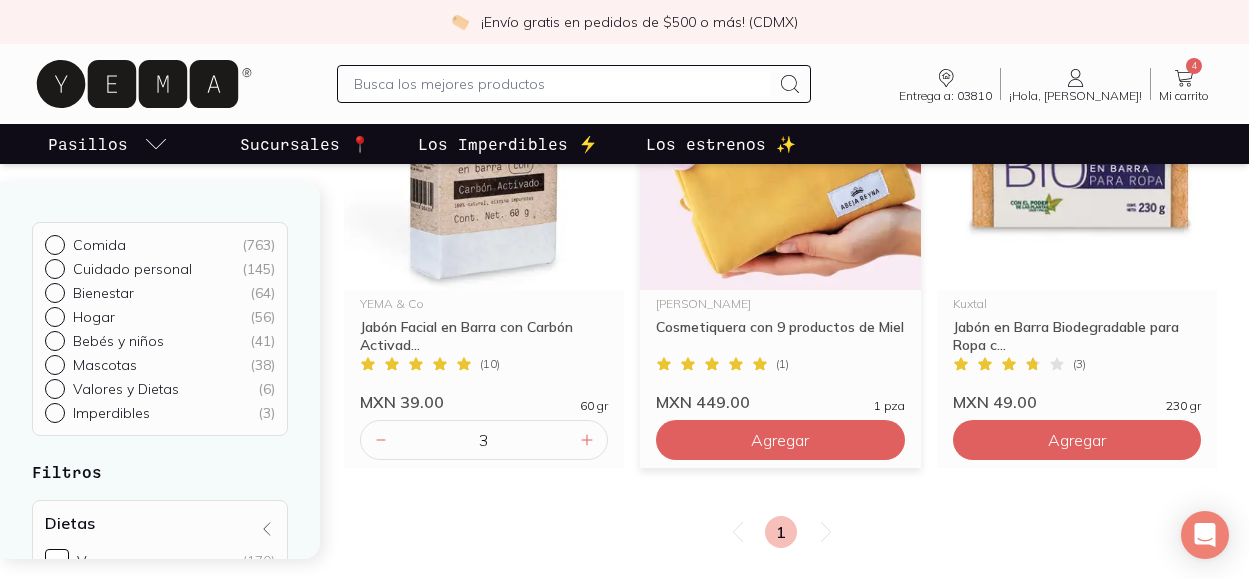 scroll, scrollTop: 254, scrollLeft: 0, axis: vertical 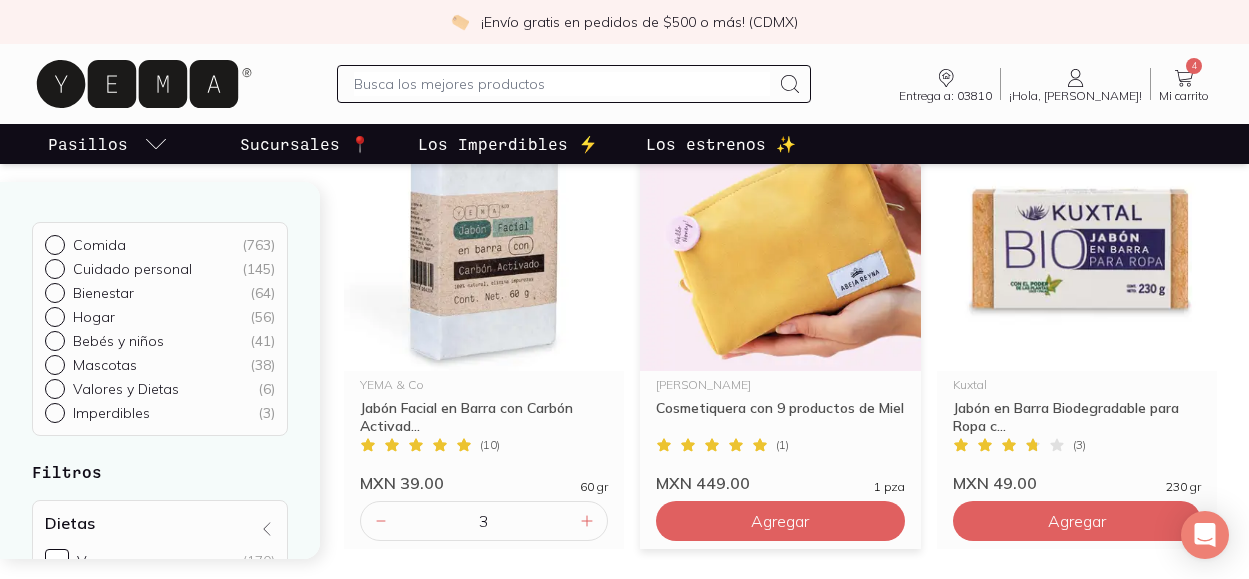 click at bounding box center [780, 248] 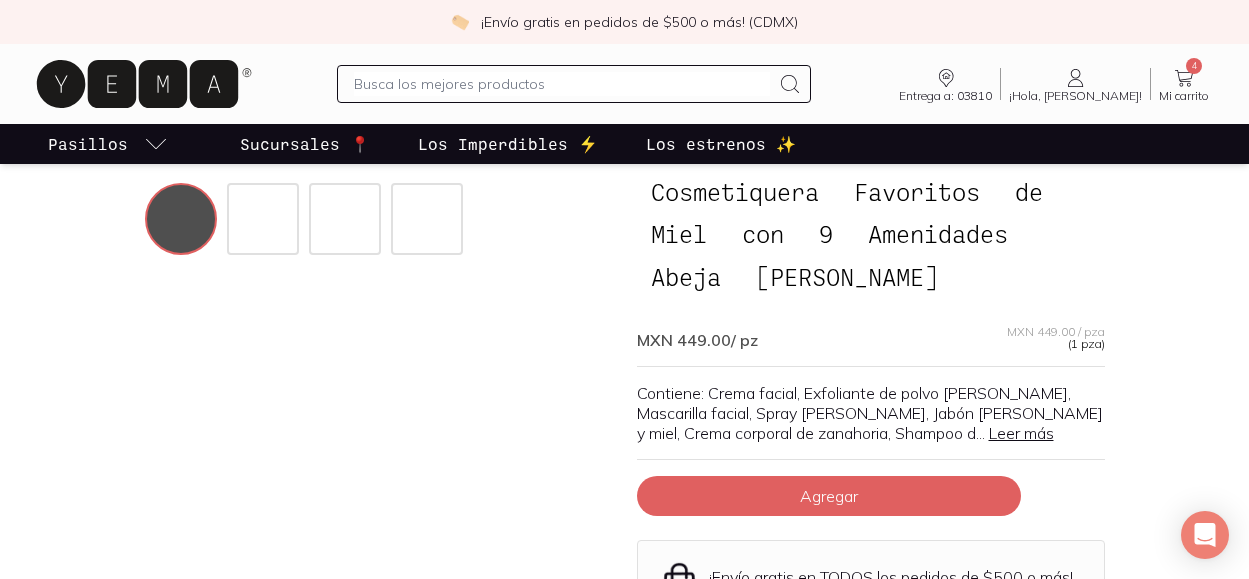scroll, scrollTop: 114, scrollLeft: 0, axis: vertical 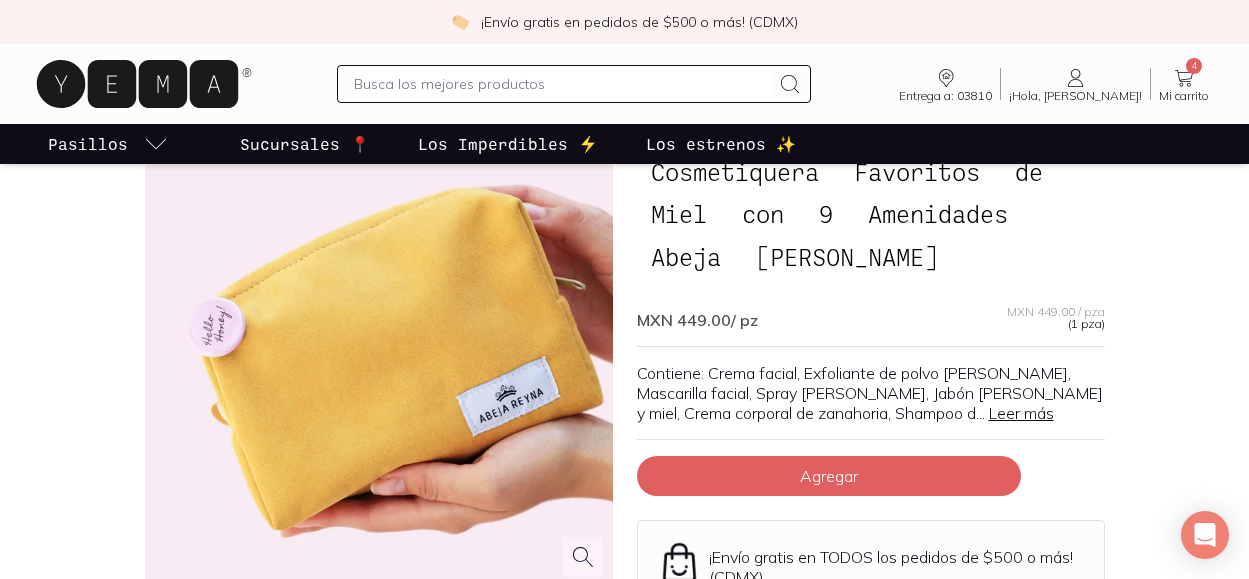 click on "Leer más" at bounding box center (1021, 413) 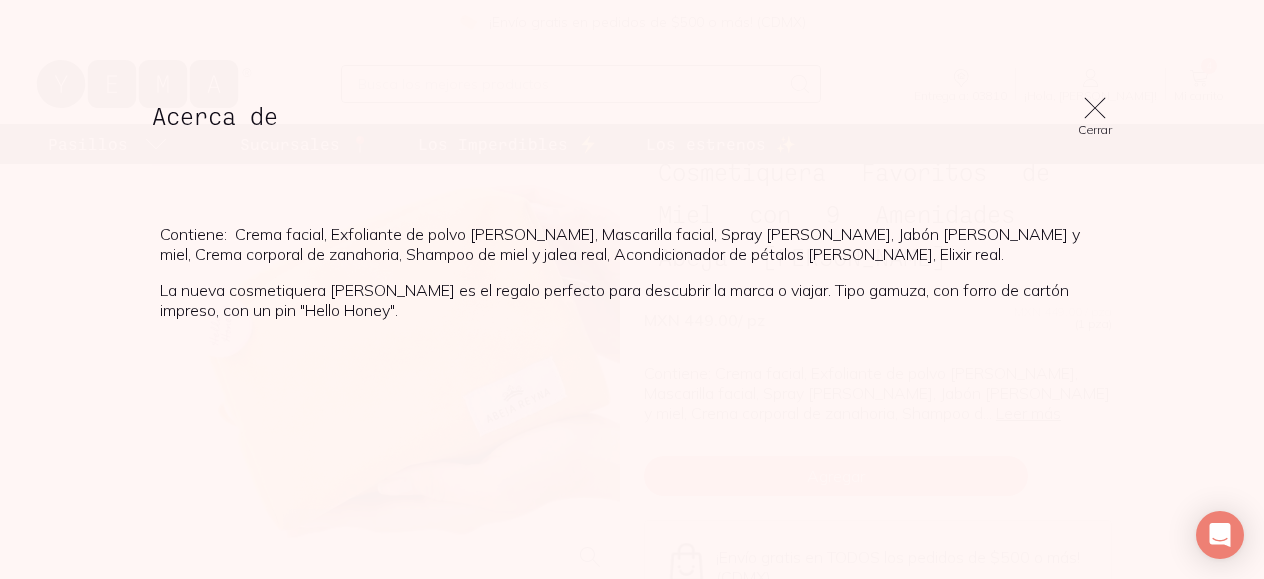click 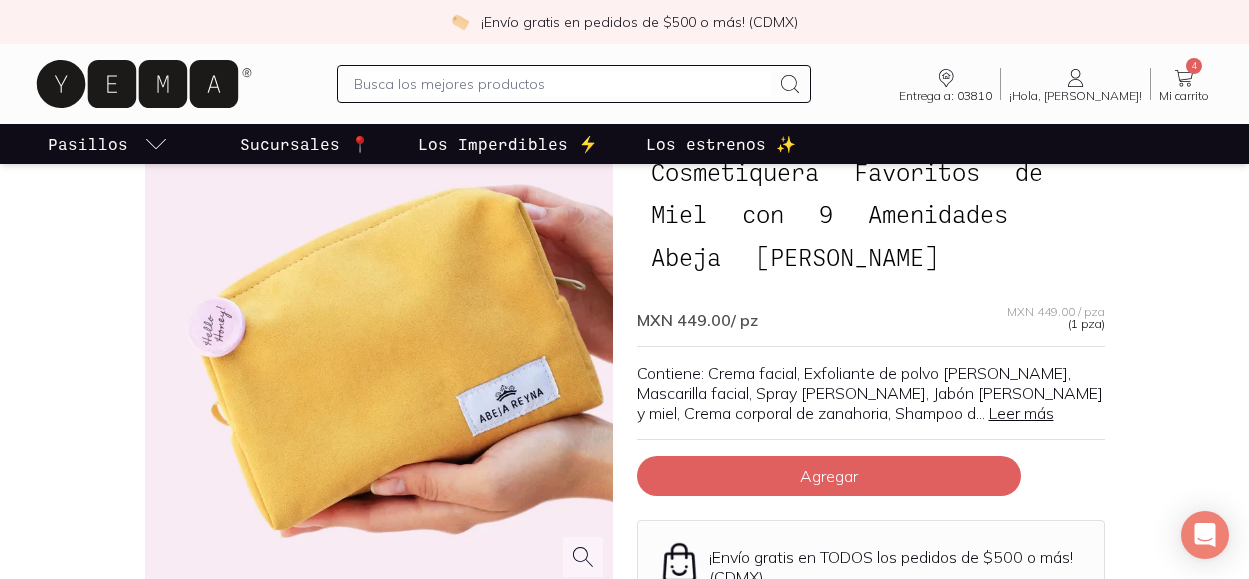click at bounding box center [562, 84] 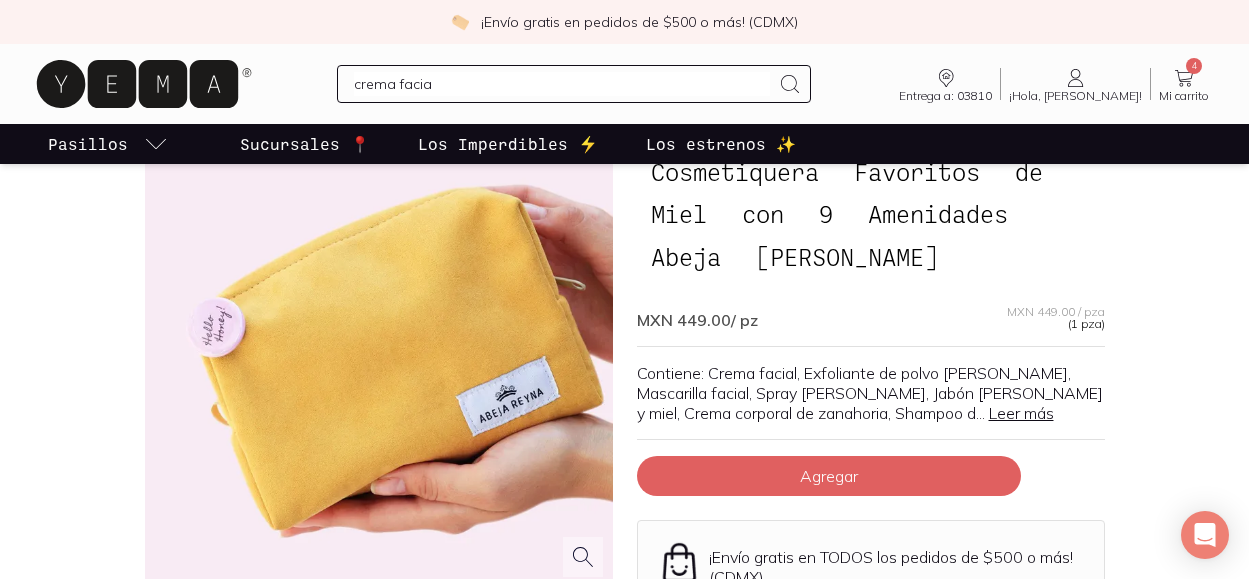 type on "crema facial" 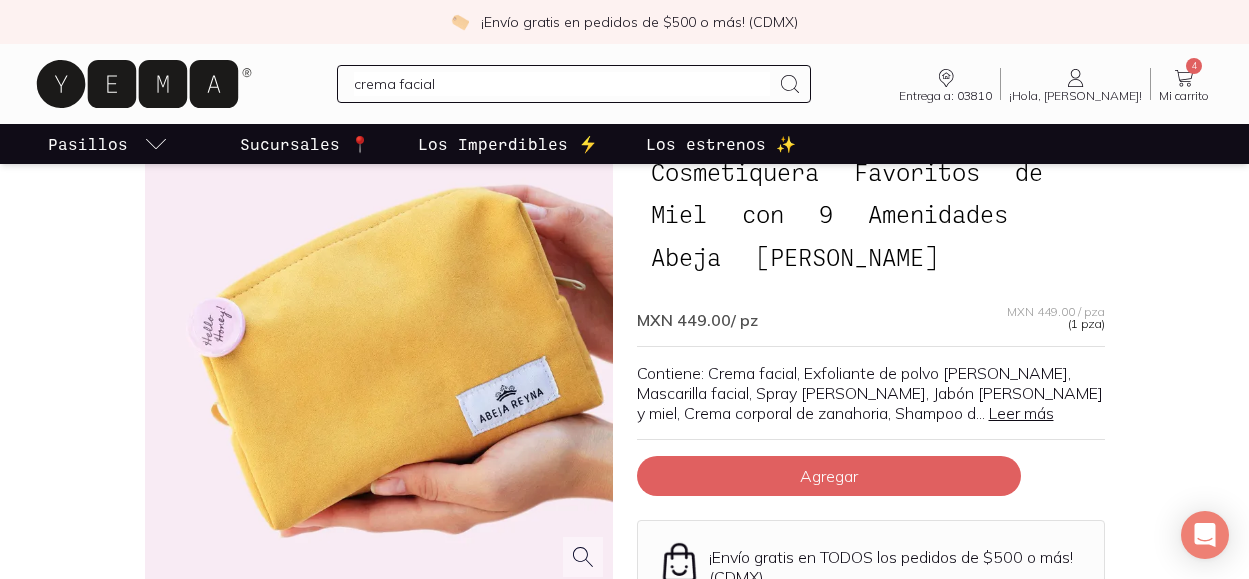 type 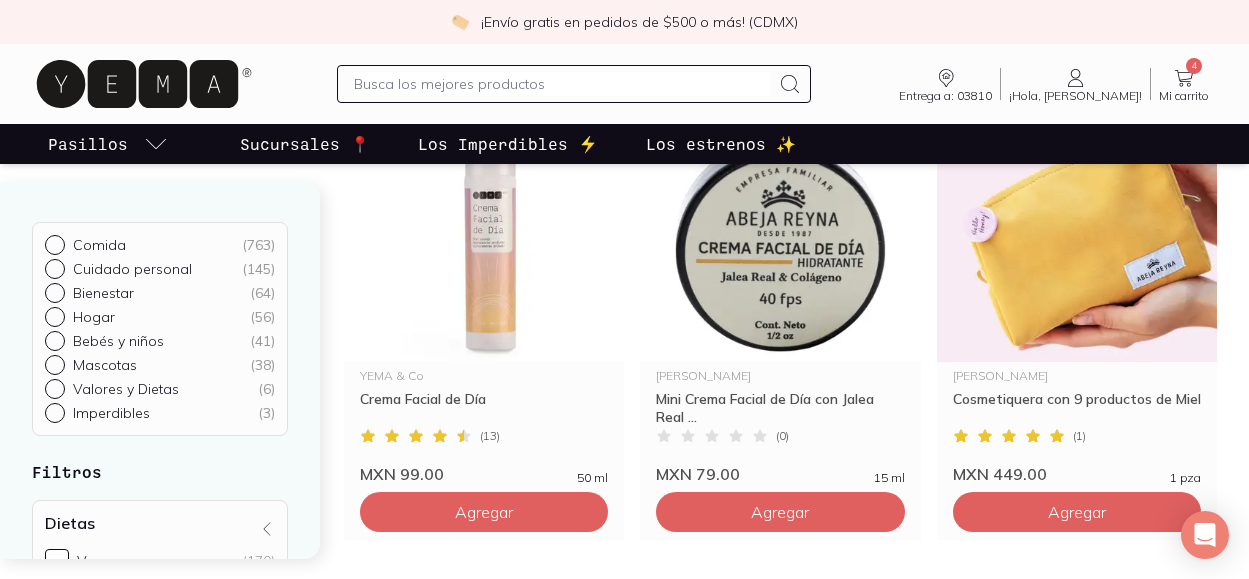 scroll, scrollTop: 750, scrollLeft: 0, axis: vertical 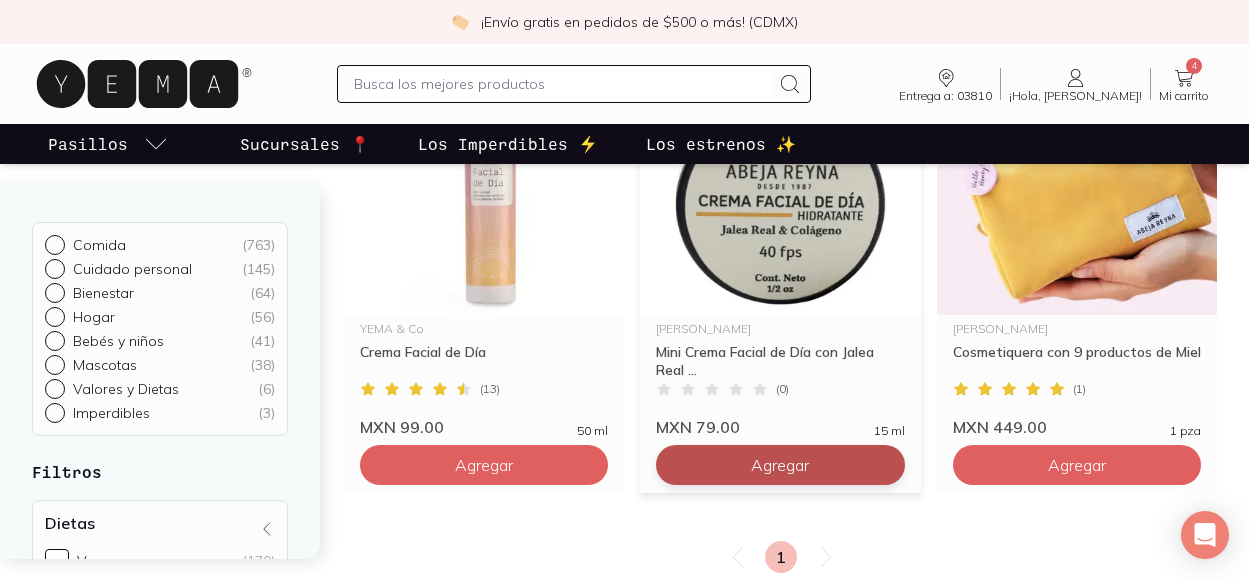 click on "Agregar" at bounding box center (484, 25) 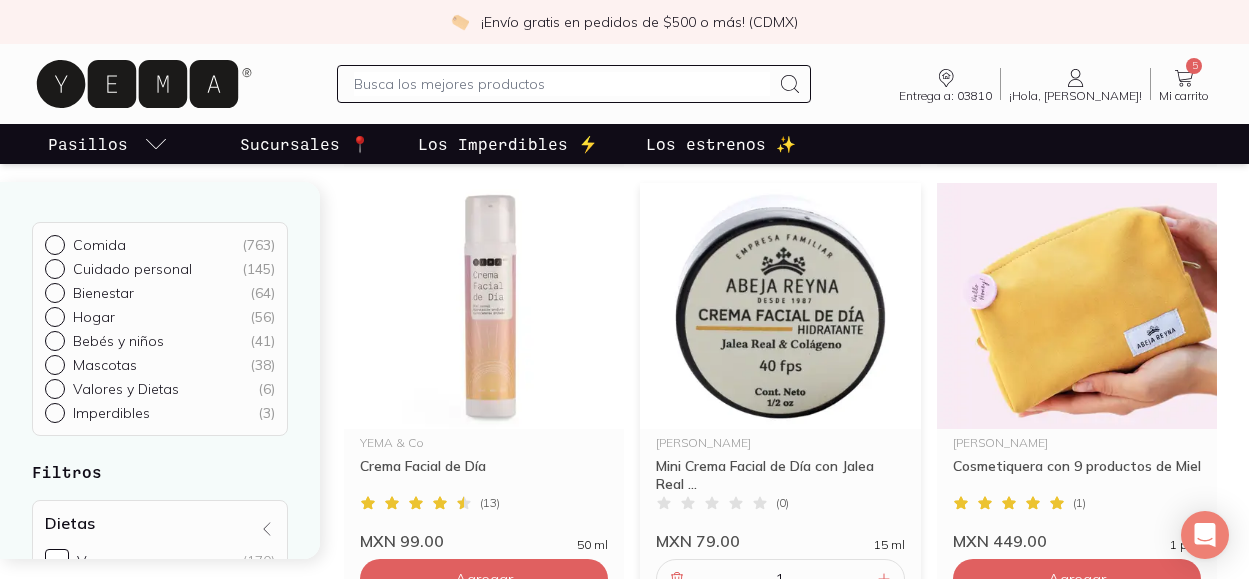 scroll, scrollTop: 754, scrollLeft: 0, axis: vertical 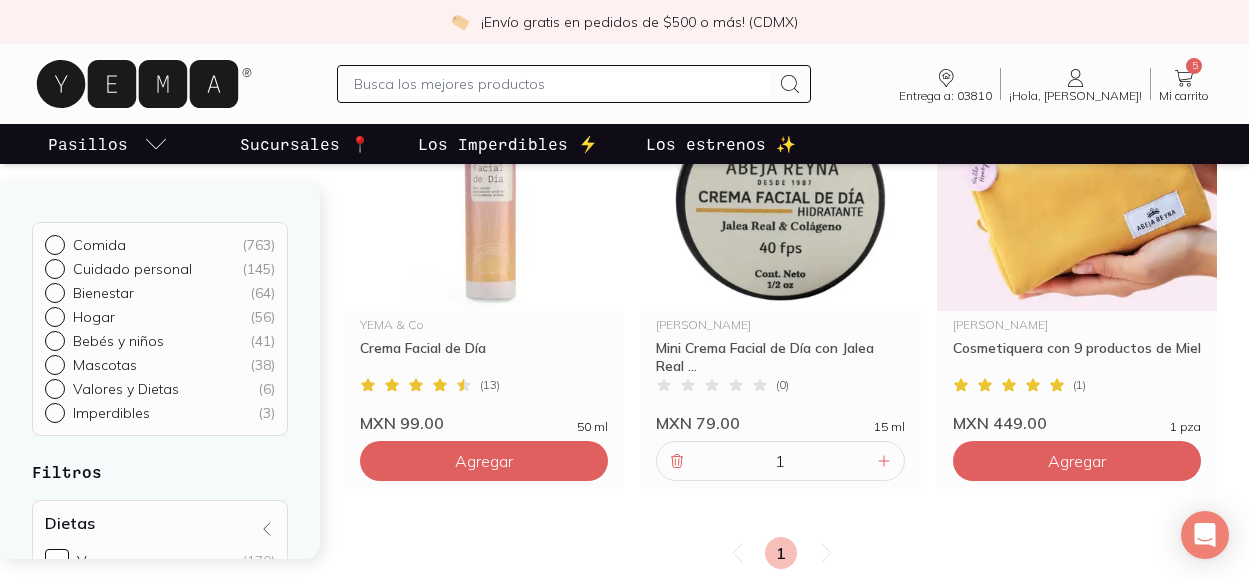 click at bounding box center [562, 84] 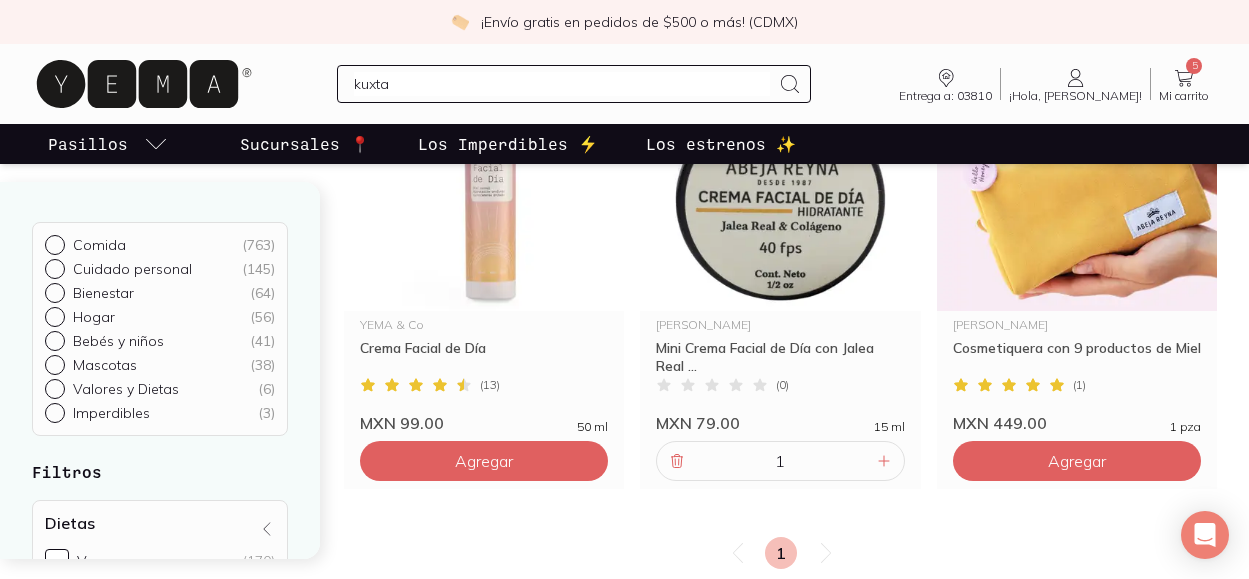 type on "kuxtal" 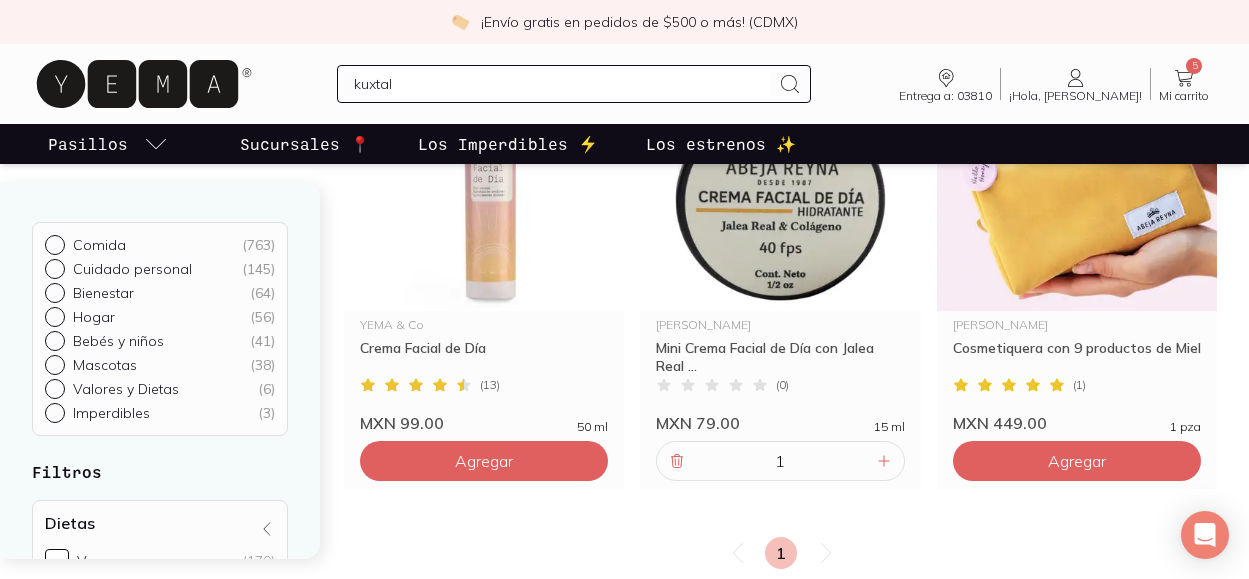 type 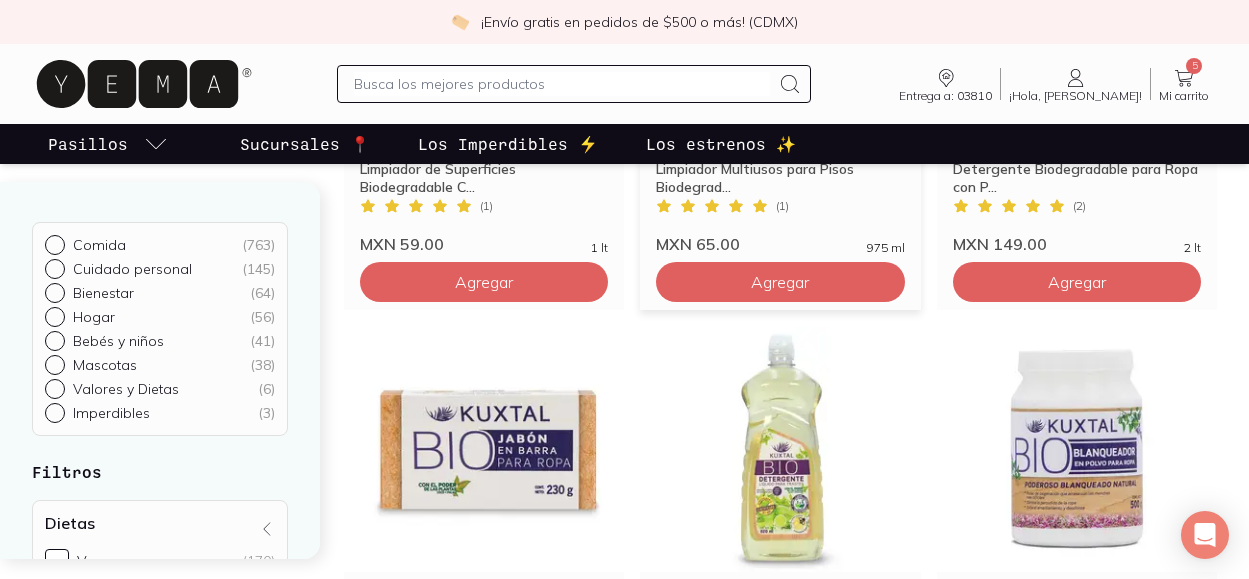 scroll, scrollTop: 852, scrollLeft: 0, axis: vertical 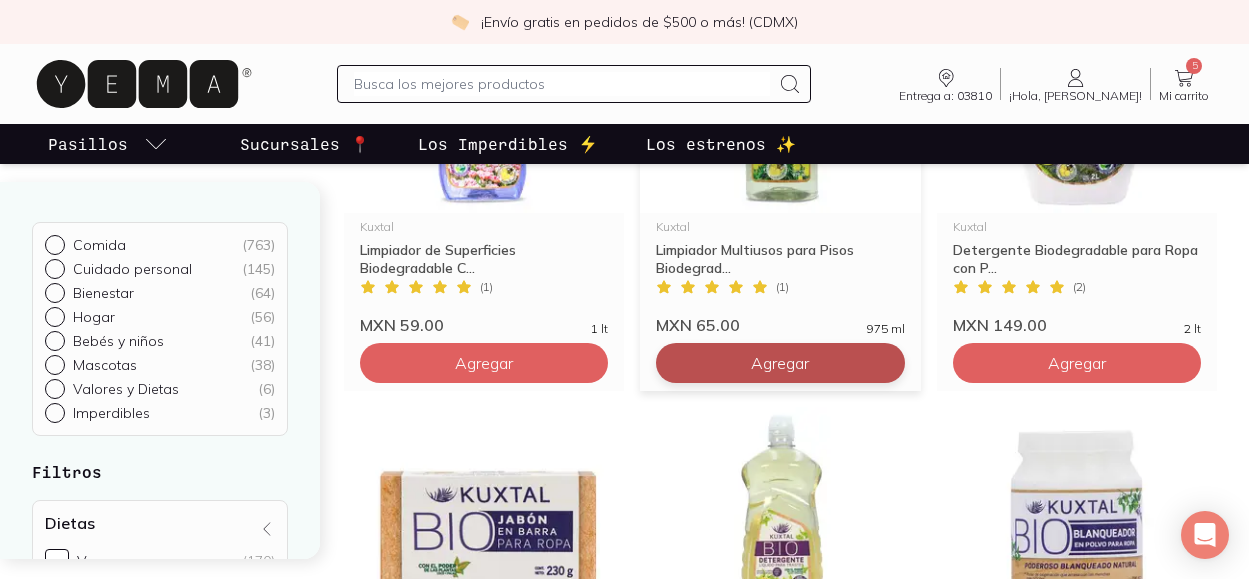 click on "Agregar" at bounding box center (484, -77) 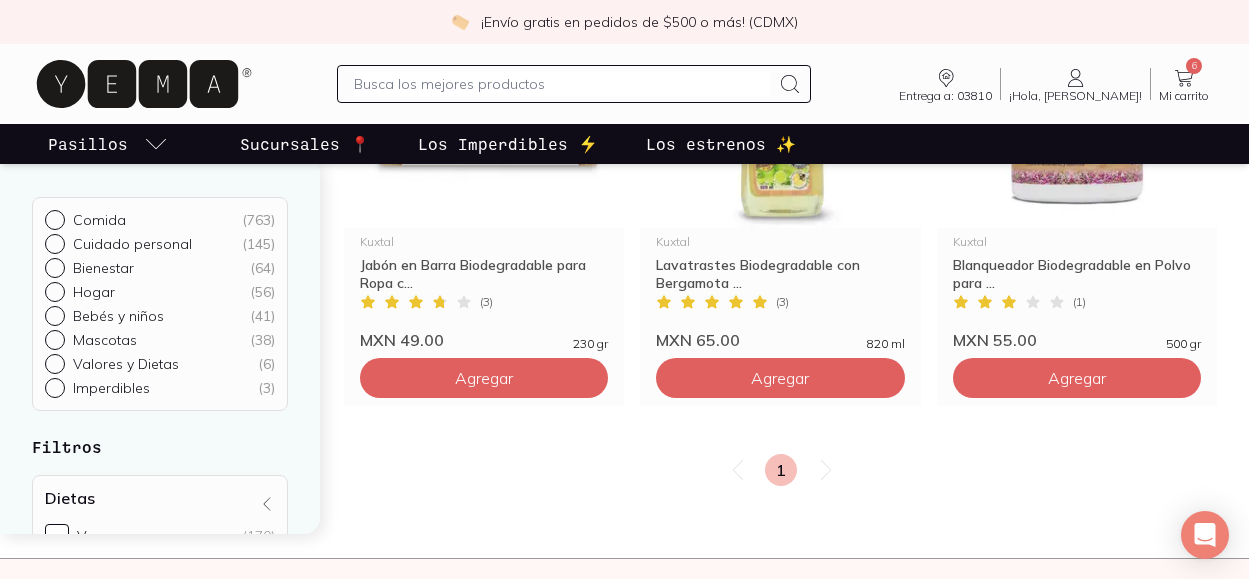 scroll, scrollTop: 1293, scrollLeft: 0, axis: vertical 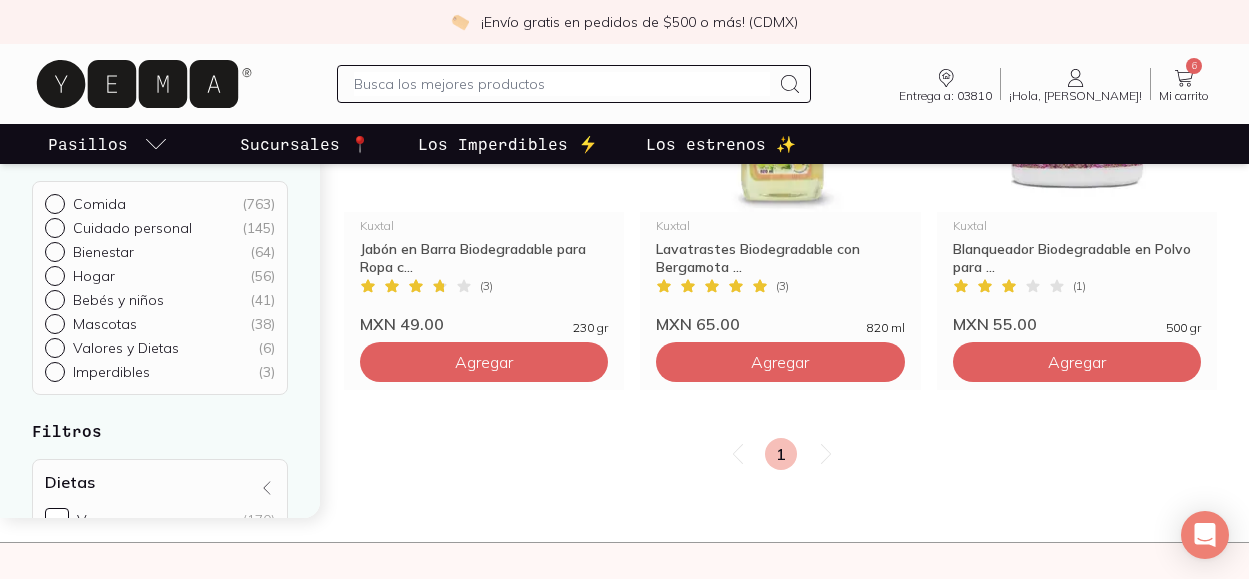 click 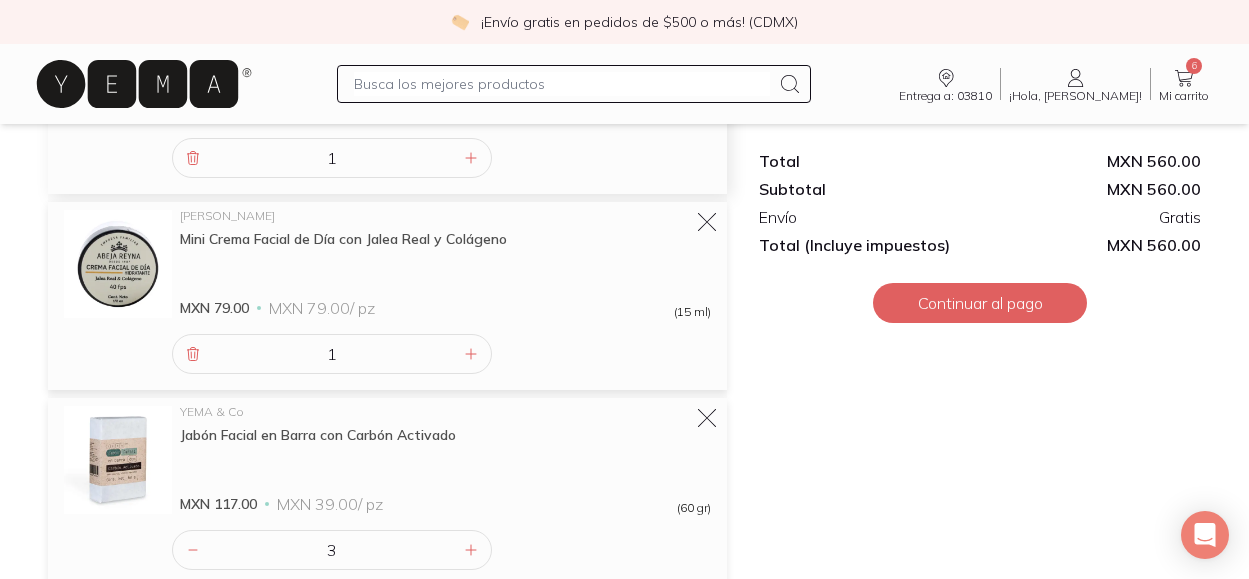 scroll, scrollTop: 0, scrollLeft: 0, axis: both 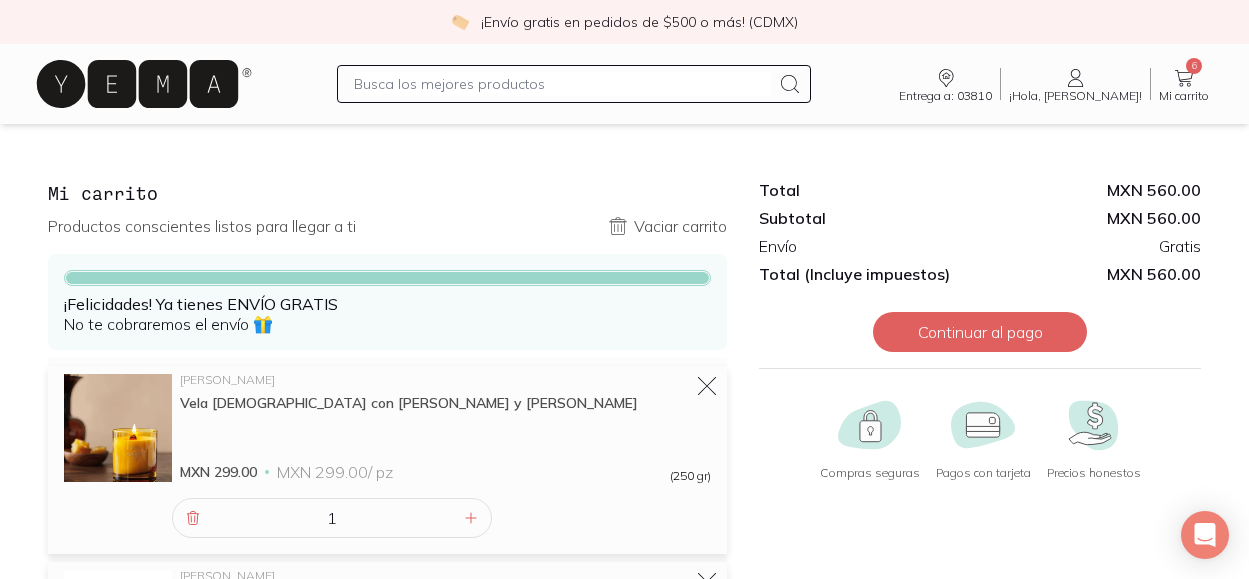 click 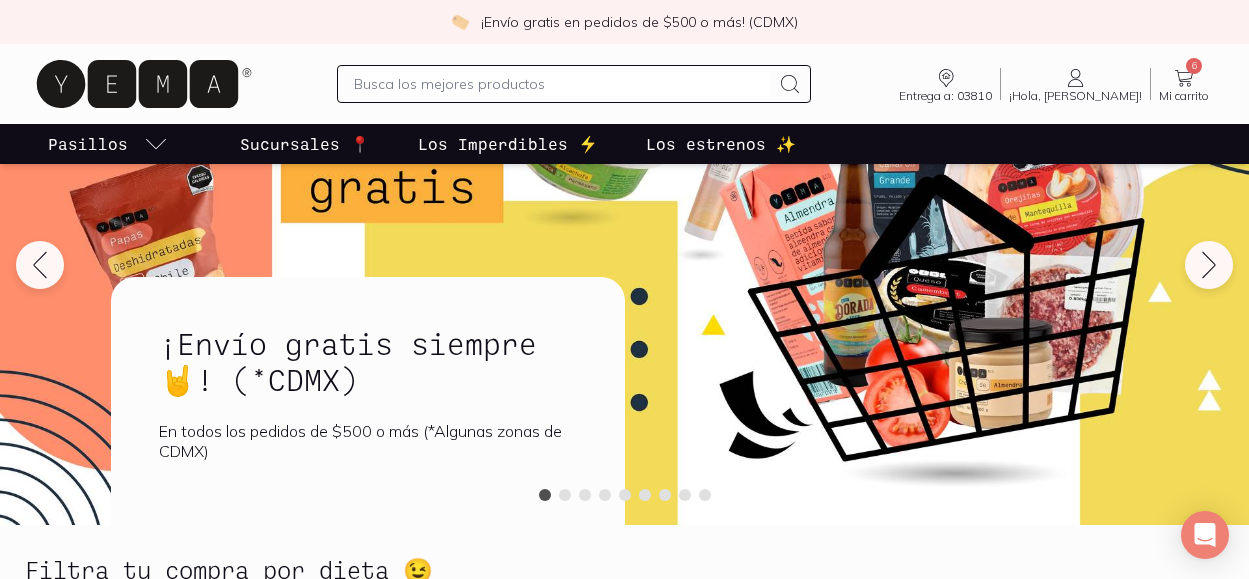 scroll, scrollTop: 155, scrollLeft: 0, axis: vertical 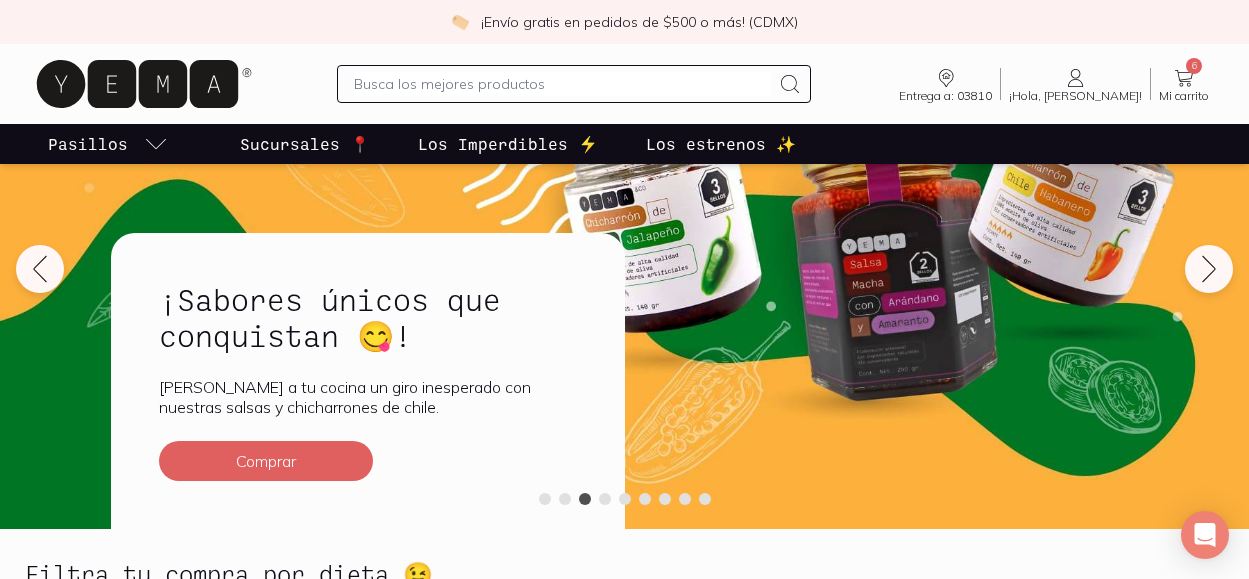 click on "Entrega a: 03810 03810 Buscar Buscar ¡Hola, [PERSON_NAME]! [PERSON_NAME] 6 Mi carrito Carrito" at bounding box center [624, 84] 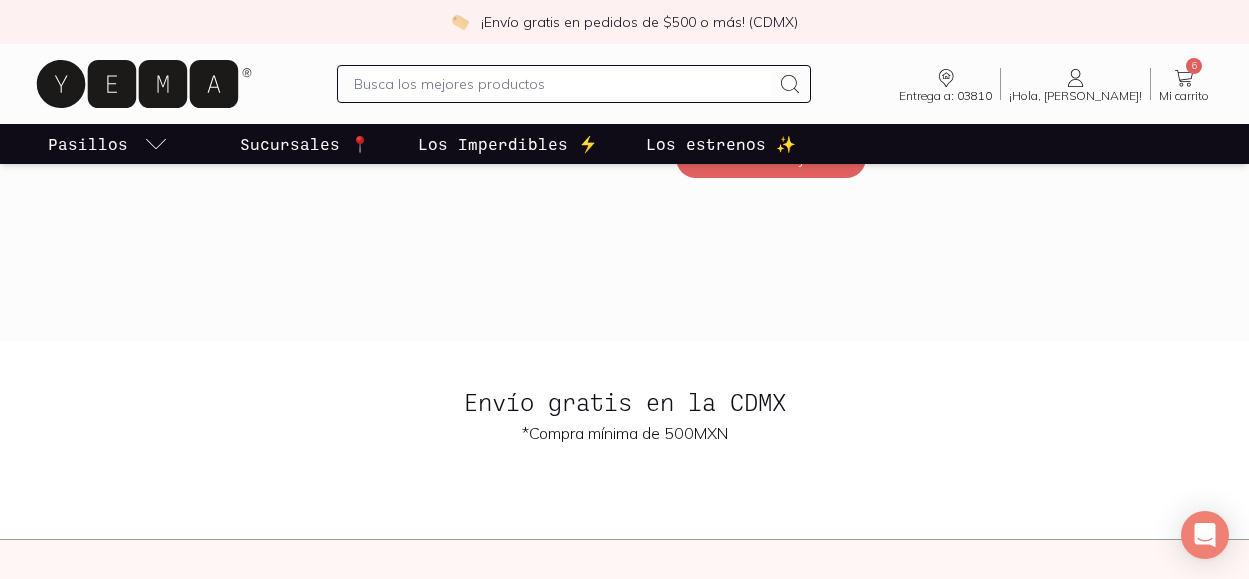 scroll, scrollTop: 5120, scrollLeft: 0, axis: vertical 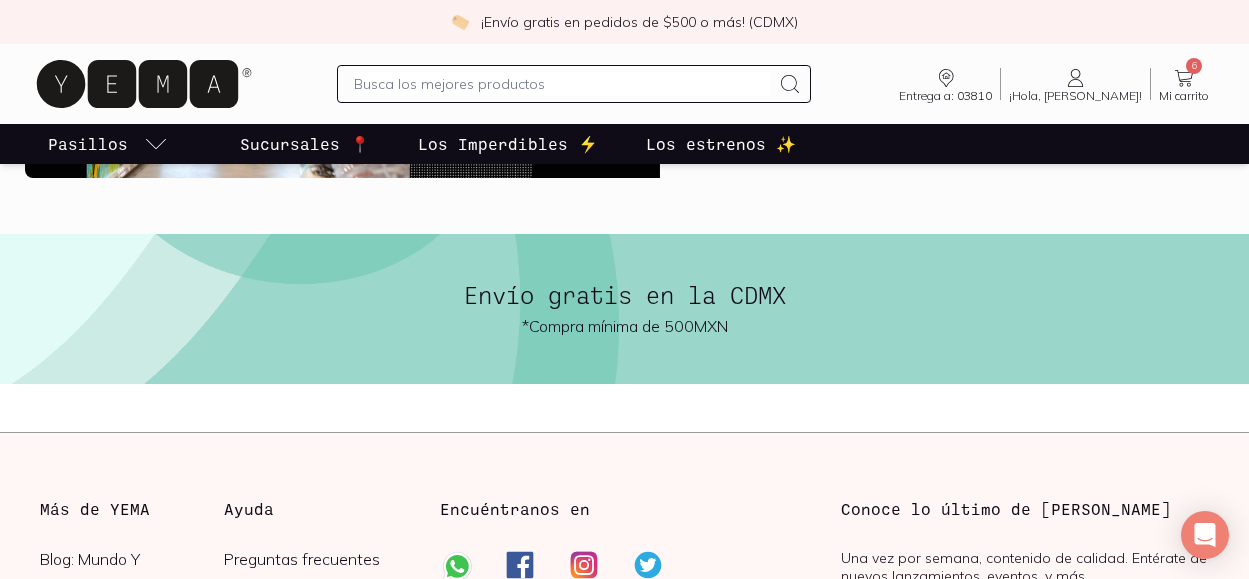 click at bounding box center (562, 84) 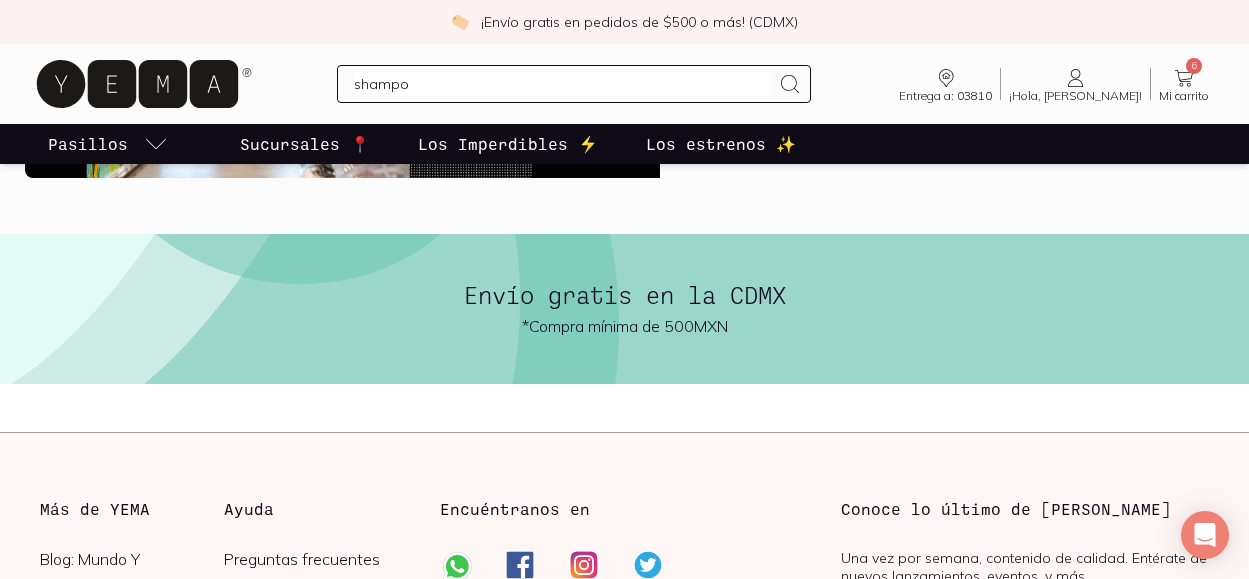 type on "shampoo" 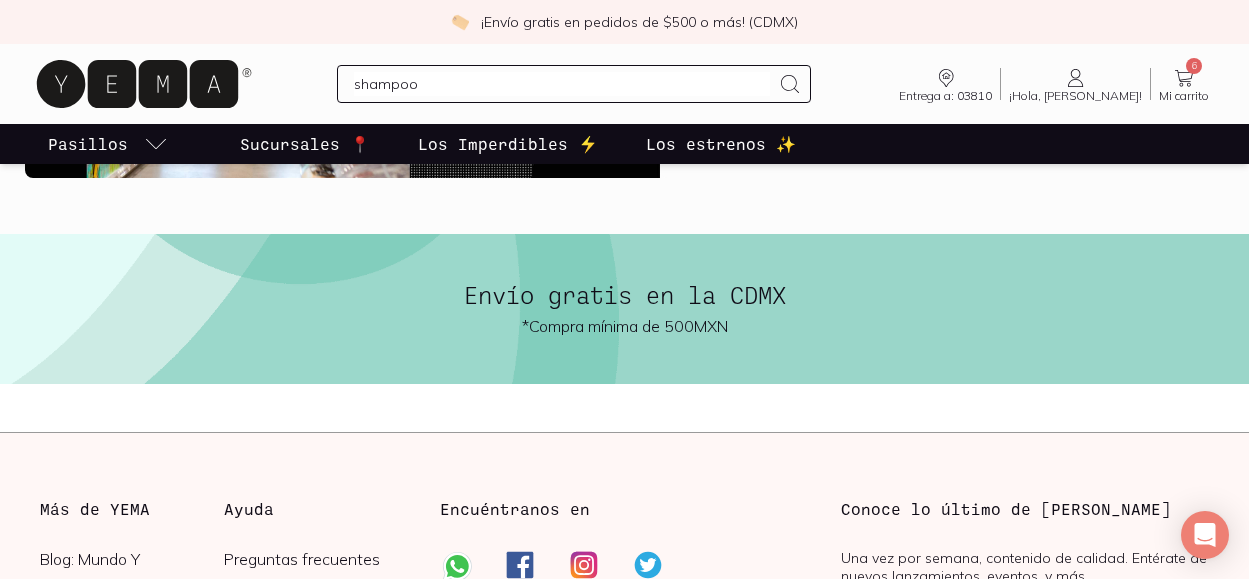 type 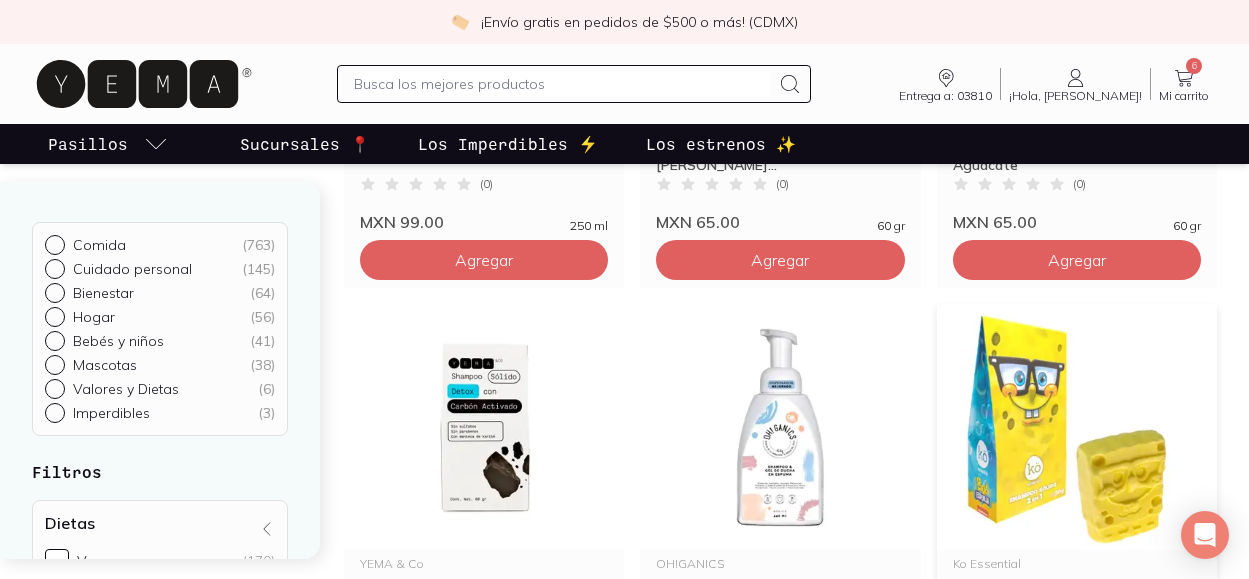 scroll, scrollTop: 613, scrollLeft: 0, axis: vertical 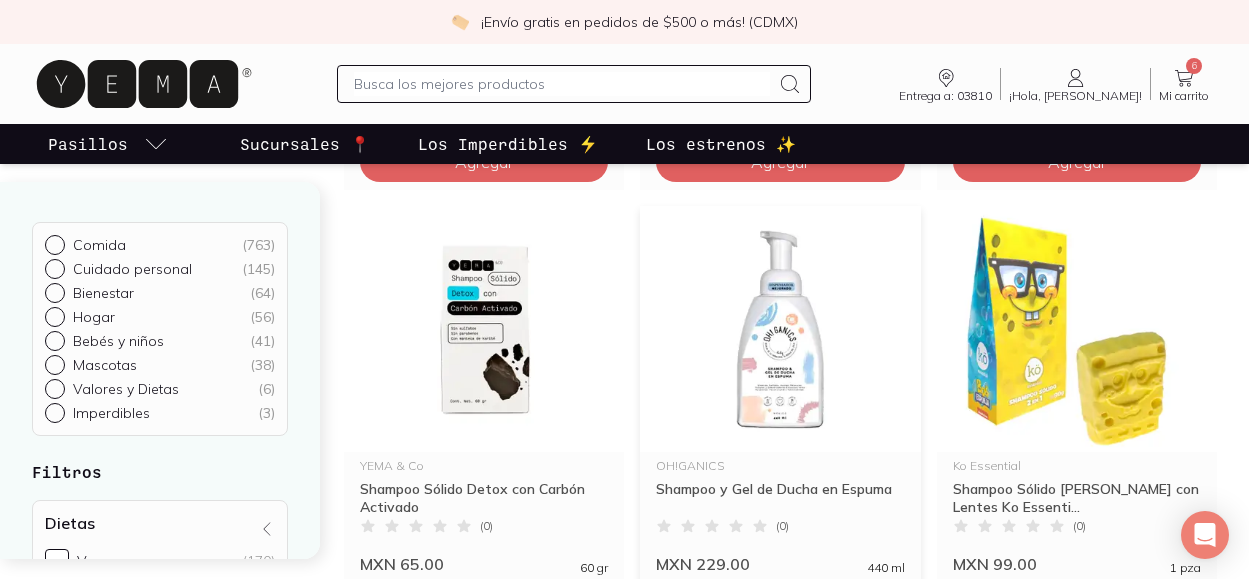 click at bounding box center [780, 329] 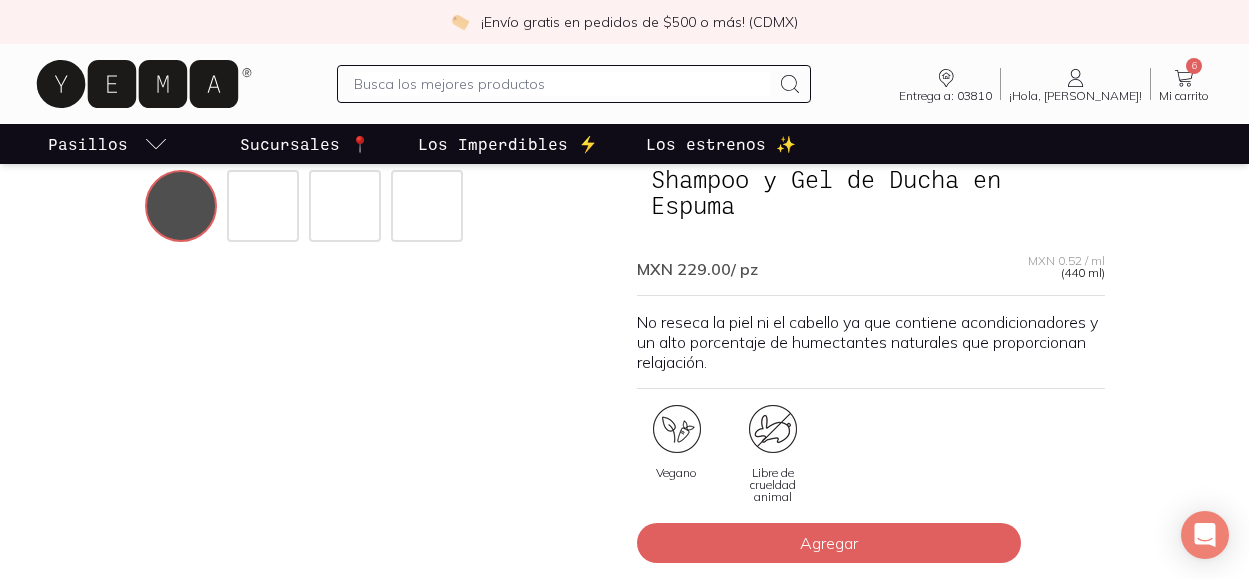 scroll, scrollTop: 128, scrollLeft: 0, axis: vertical 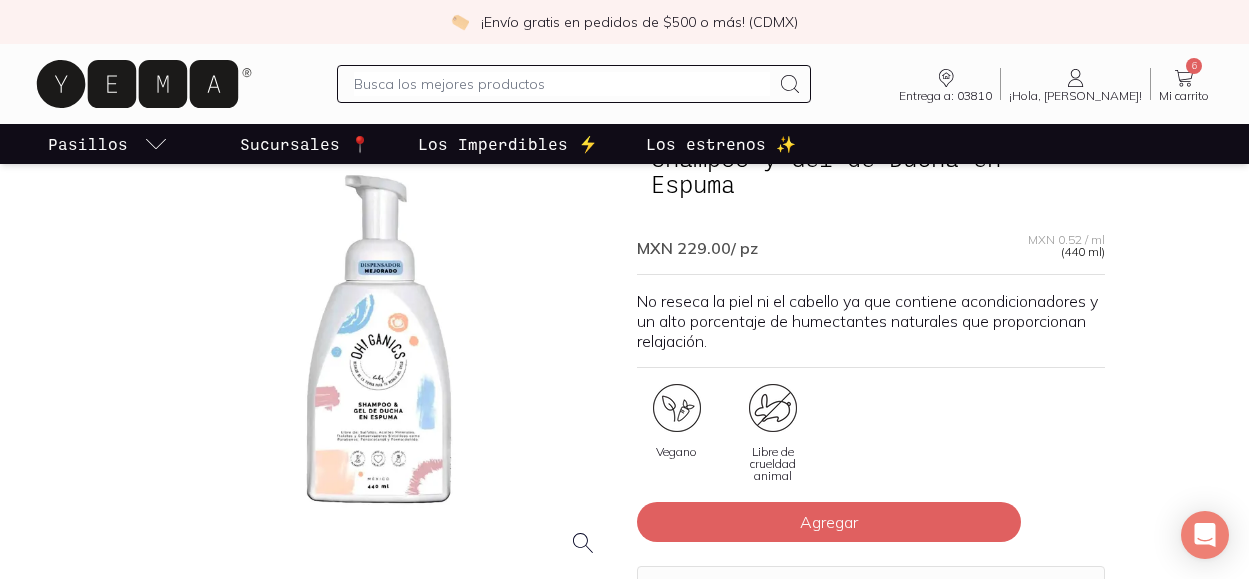 click at bounding box center [379, 339] 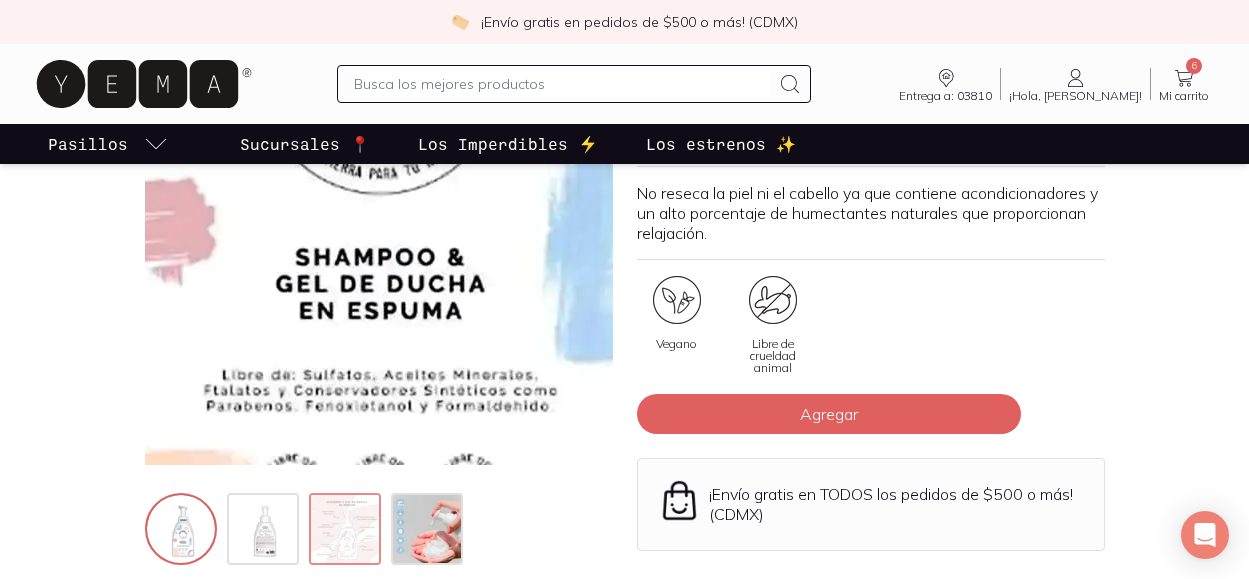 scroll, scrollTop: 271, scrollLeft: 0, axis: vertical 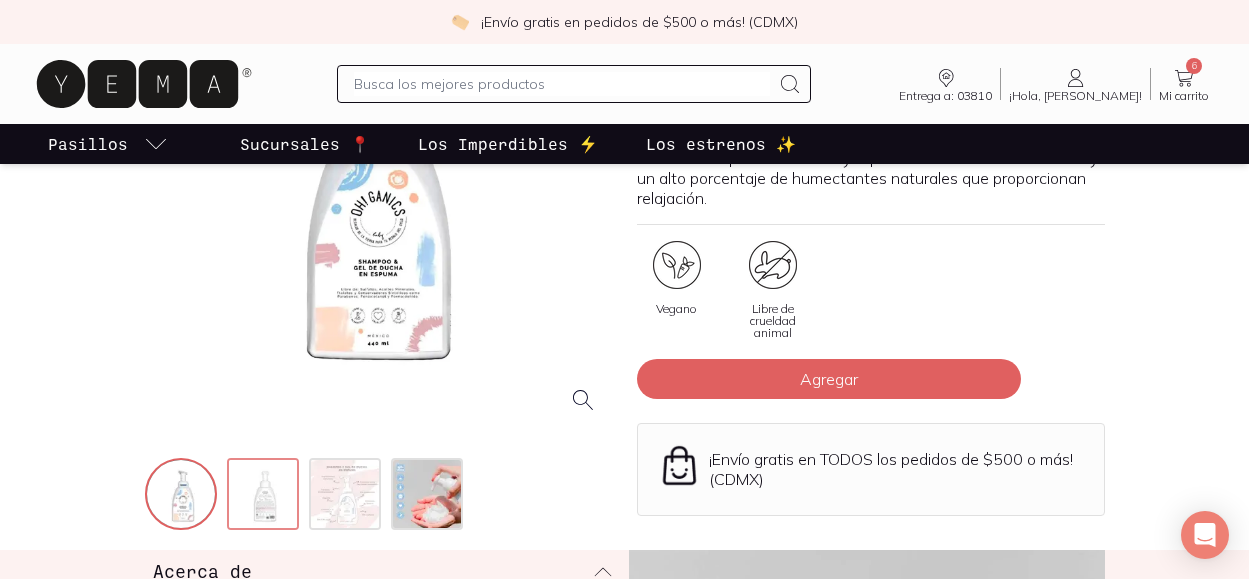 click at bounding box center (265, 496) 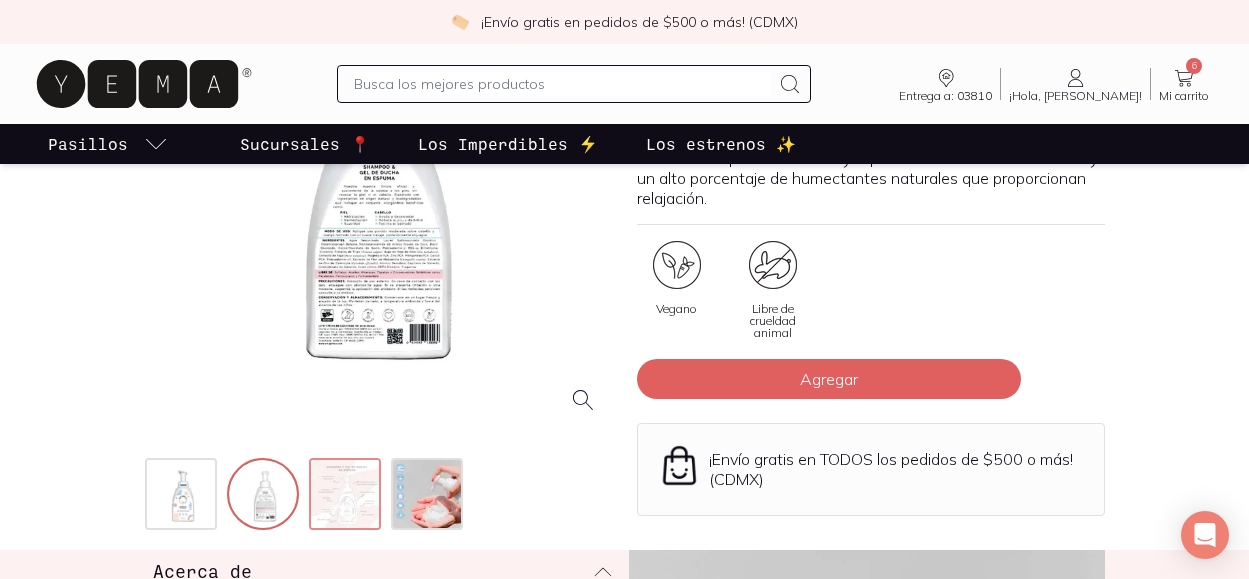 click at bounding box center (347, 496) 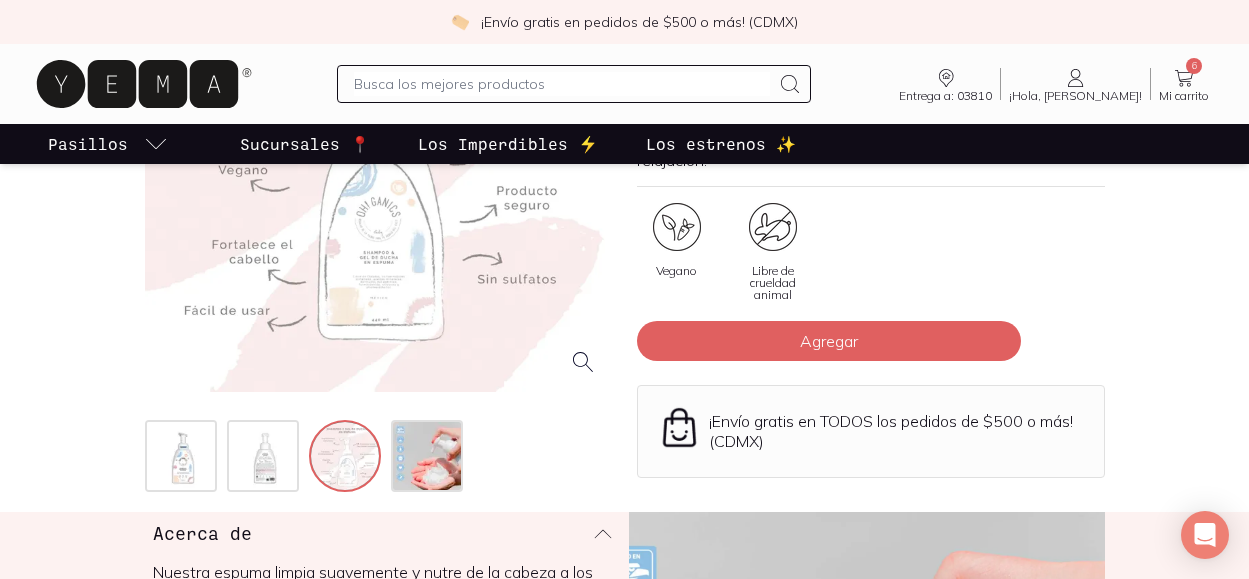 scroll, scrollTop: 343, scrollLeft: 0, axis: vertical 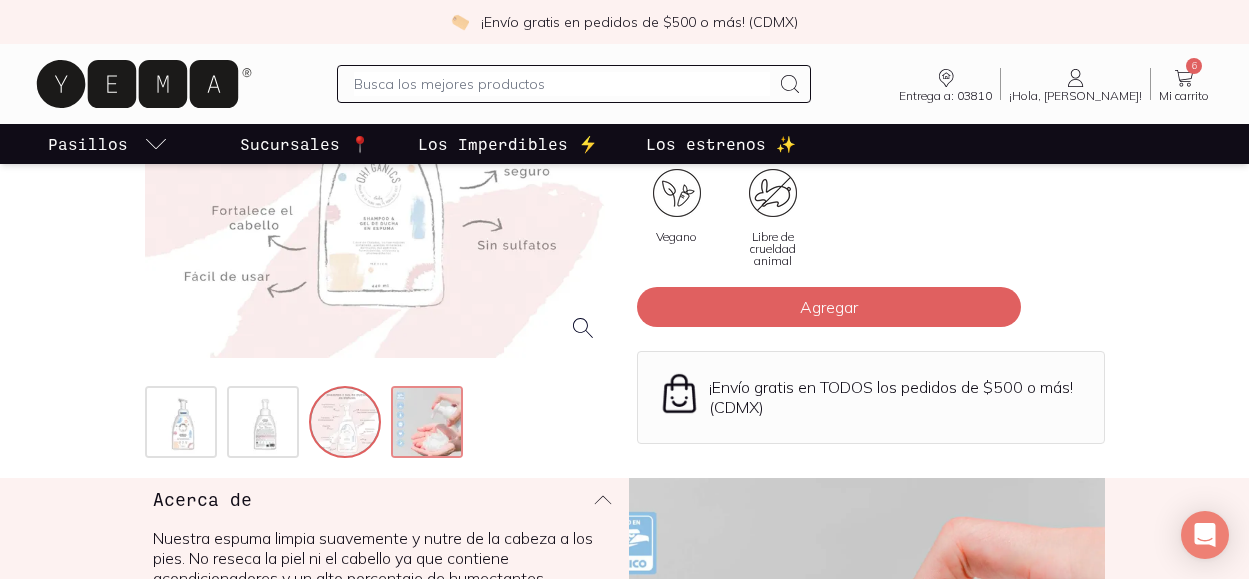 click at bounding box center (429, 424) 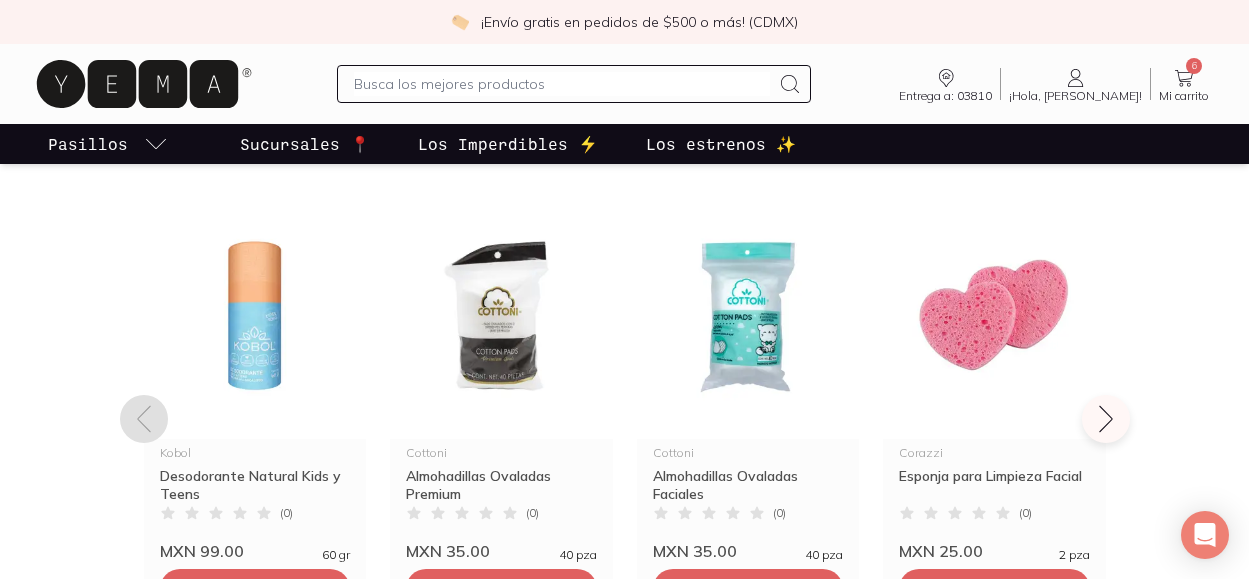 scroll, scrollTop: 1202, scrollLeft: 0, axis: vertical 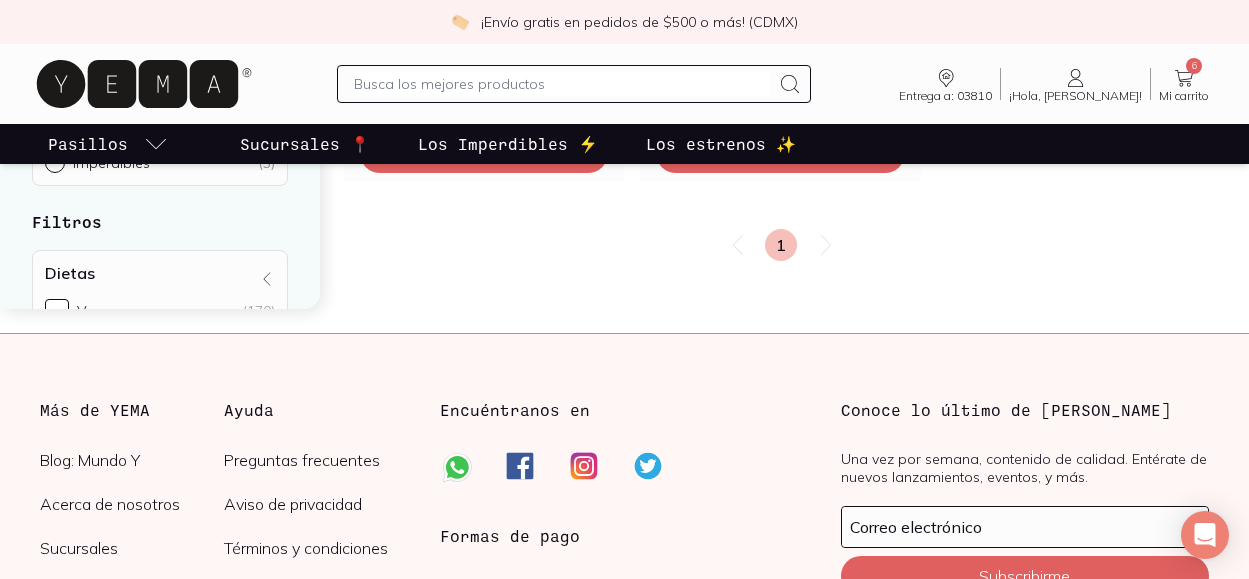 click 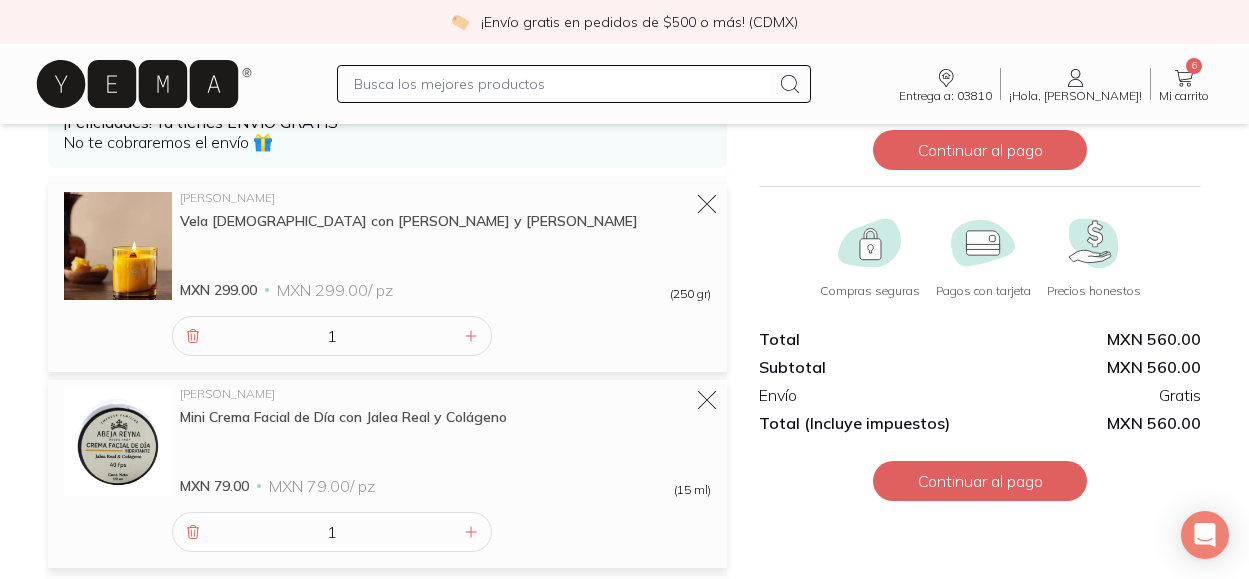 scroll, scrollTop: 453, scrollLeft: 0, axis: vertical 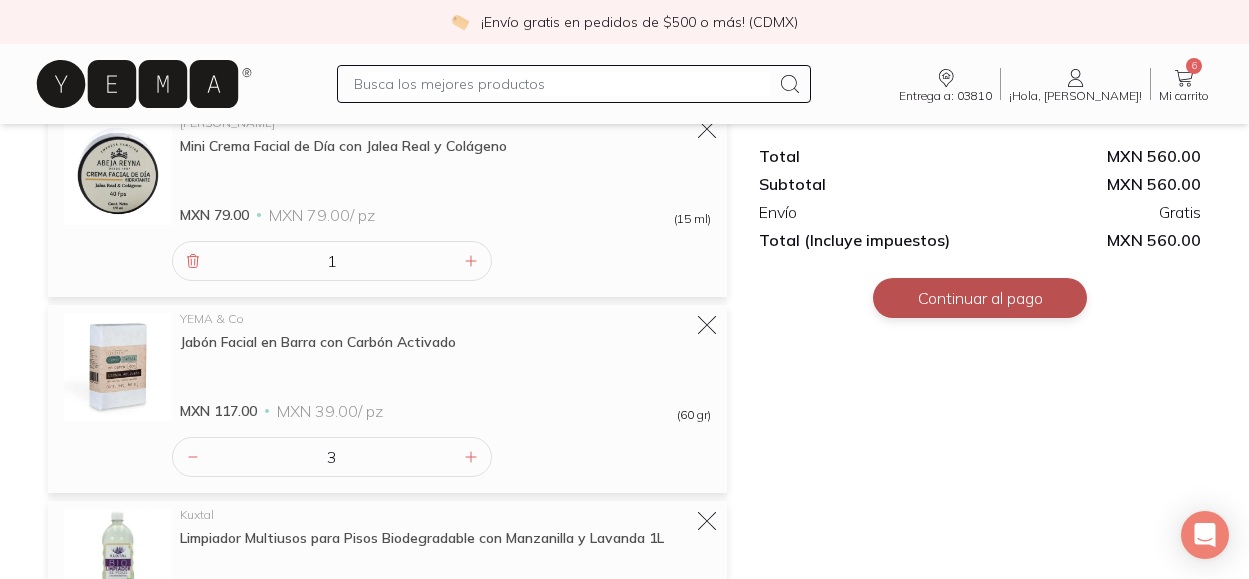 click on "Continuar al pago" at bounding box center [980, 298] 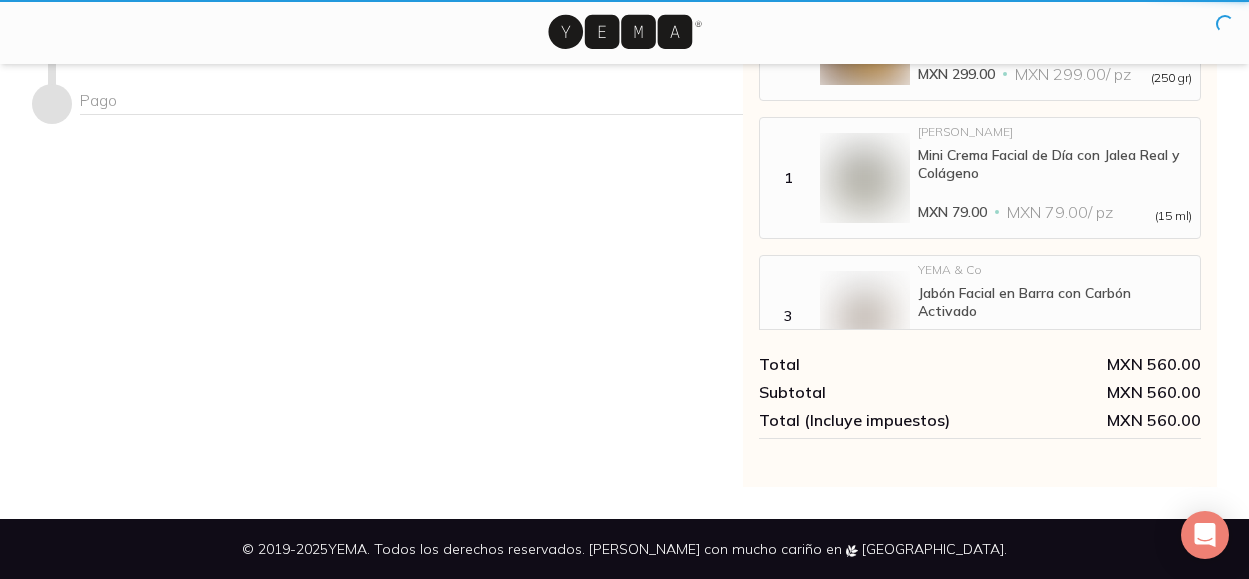 scroll, scrollTop: 0, scrollLeft: 0, axis: both 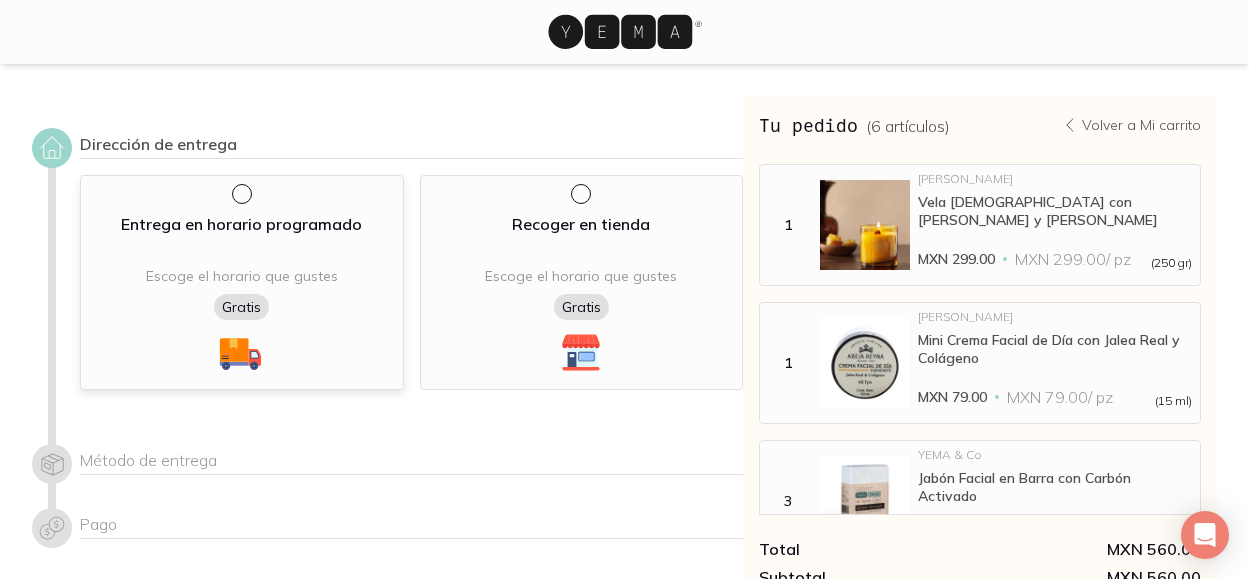 click at bounding box center (240, 192) 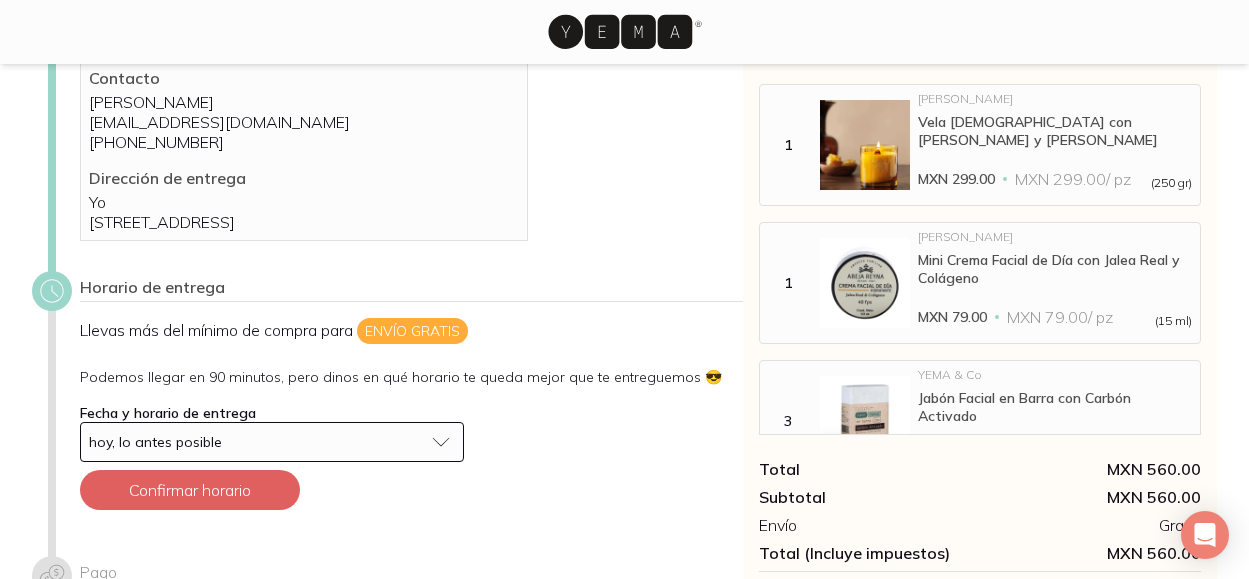 scroll, scrollTop: 125, scrollLeft: 0, axis: vertical 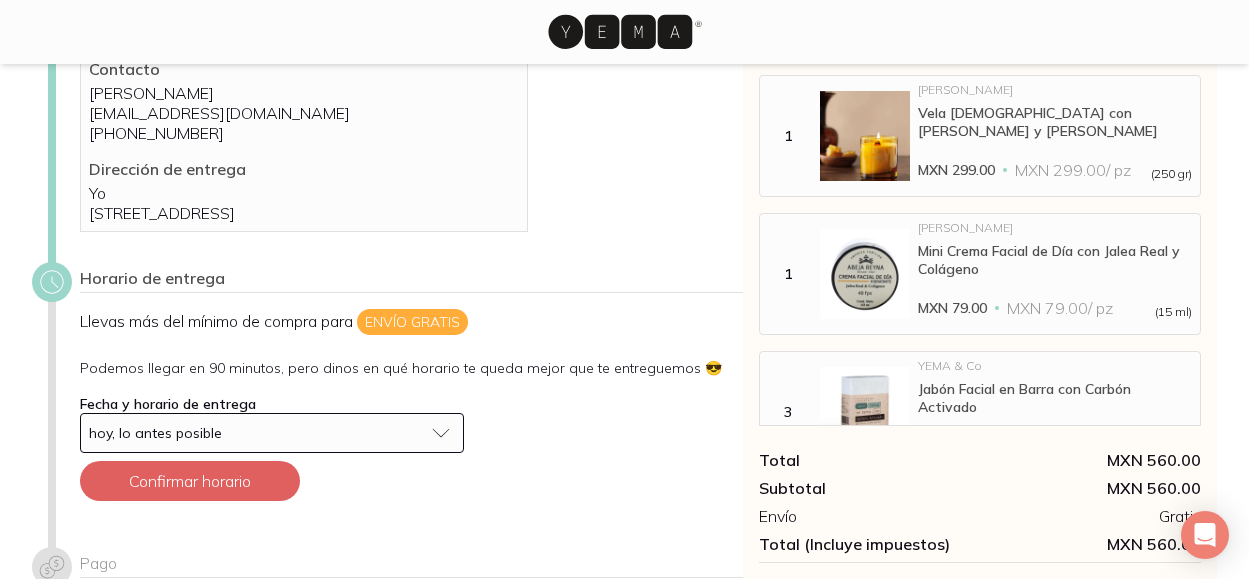 click on "hoy, lo antes posible" at bounding box center (272, 433) 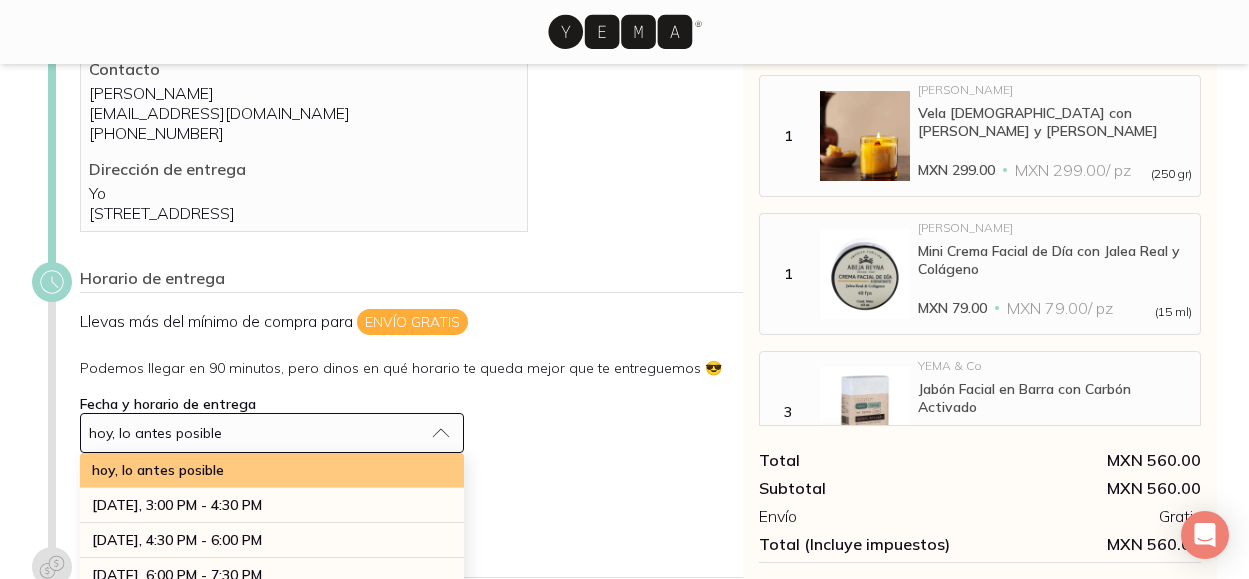click on "hoy, lo antes posible" at bounding box center (272, 470) 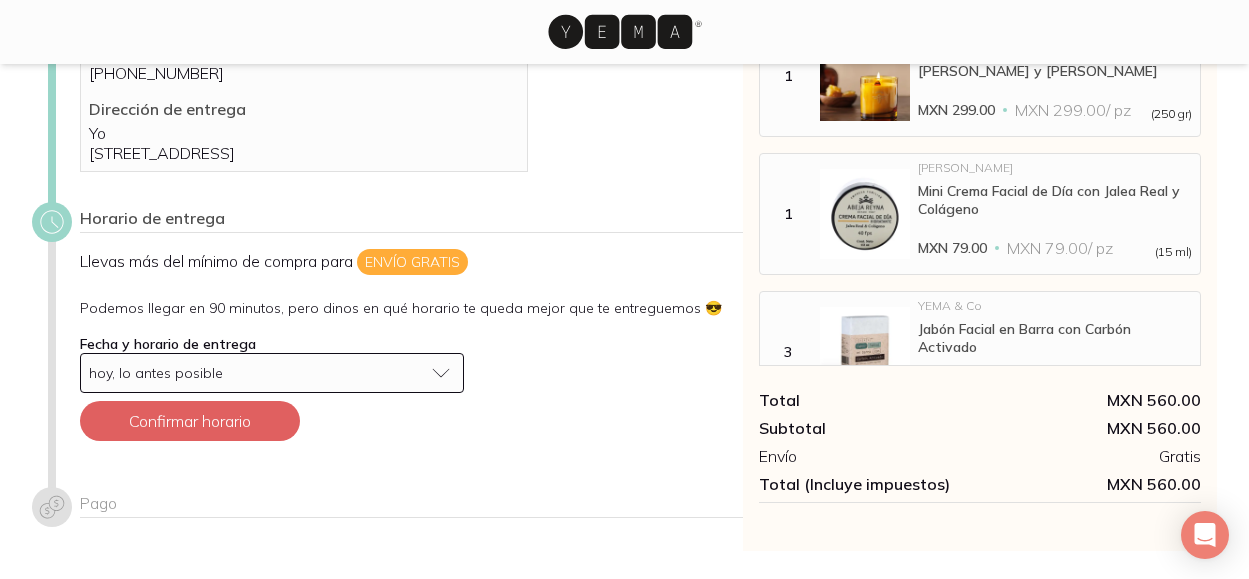 scroll, scrollTop: 189, scrollLeft: 0, axis: vertical 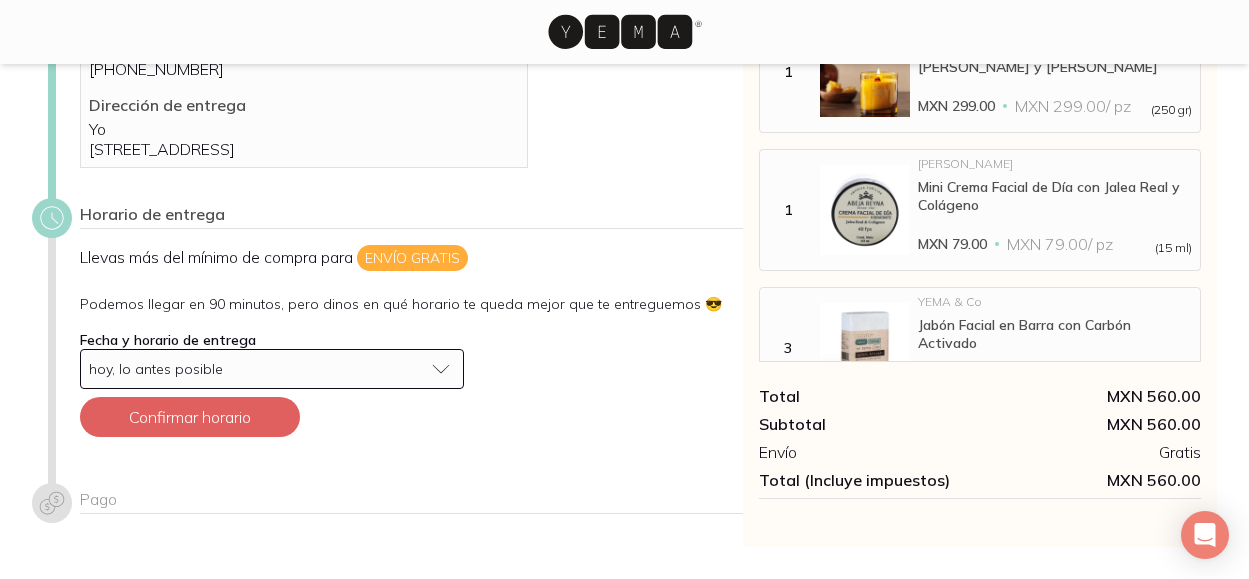 click on "hoy, lo antes posible" at bounding box center [272, 369] 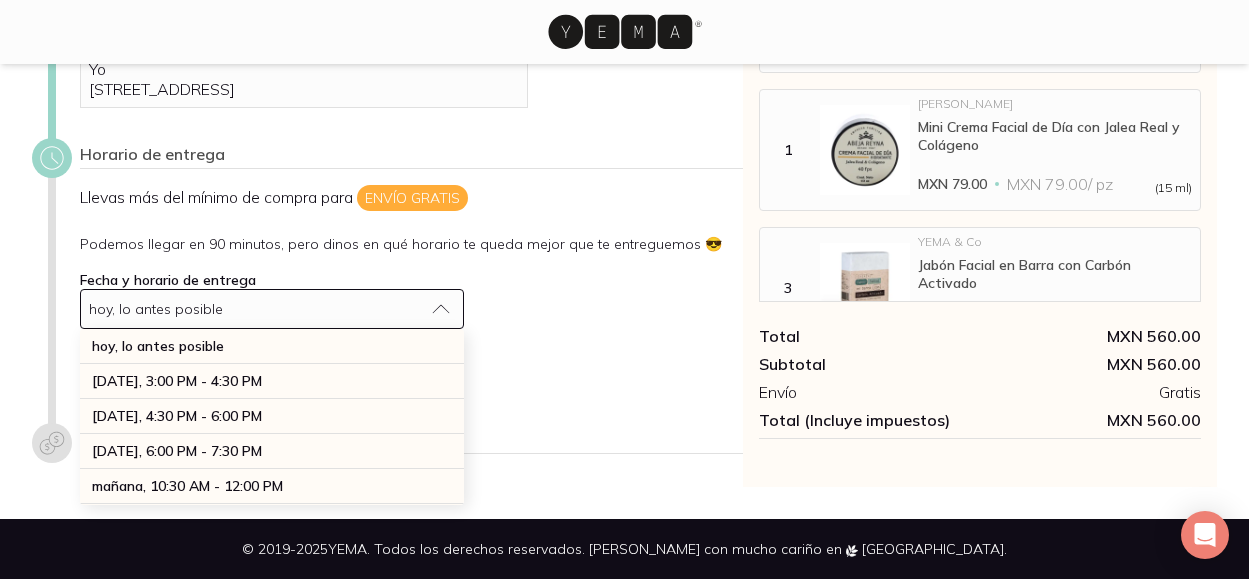 scroll, scrollTop: 264, scrollLeft: 0, axis: vertical 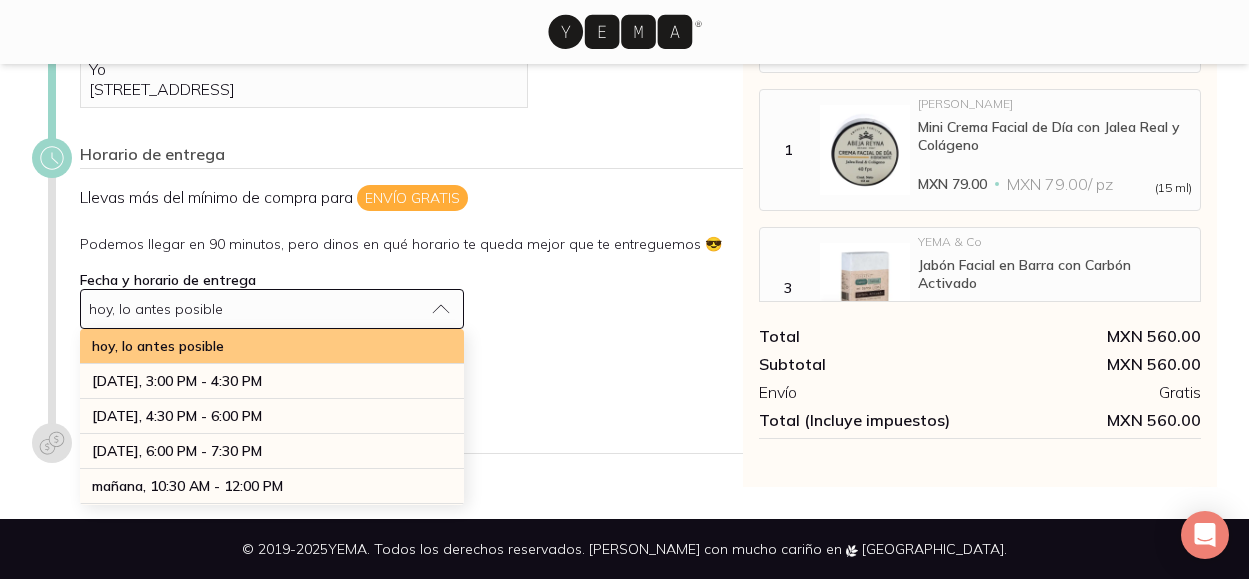 click on "hoy, lo antes posible" at bounding box center [158, 346] 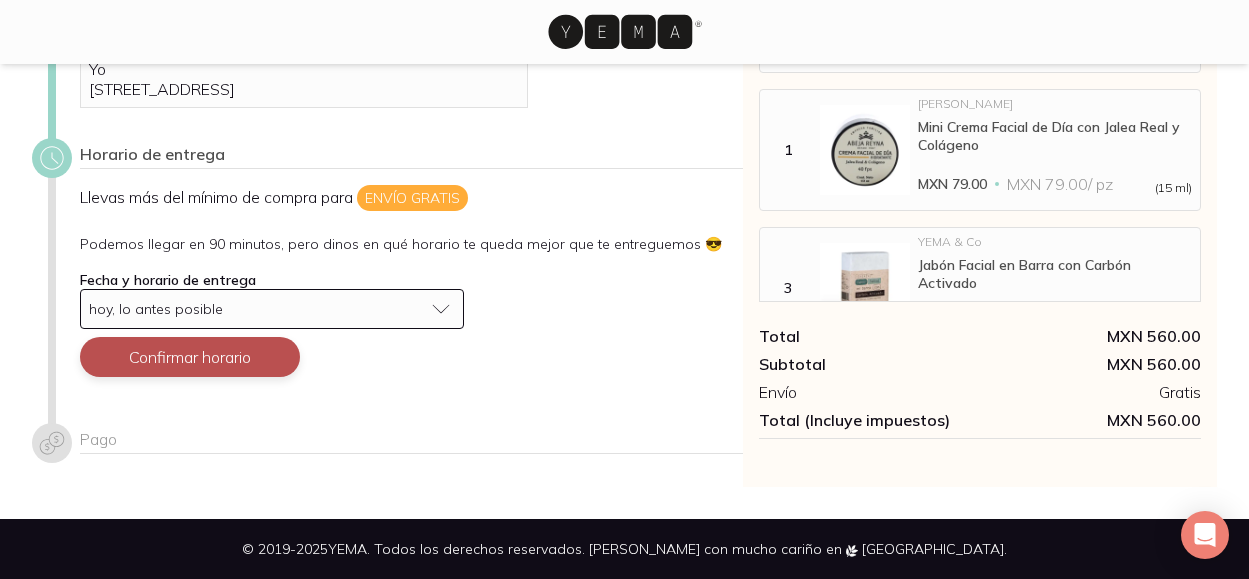 click on "Confirmar horario" at bounding box center [190, 357] 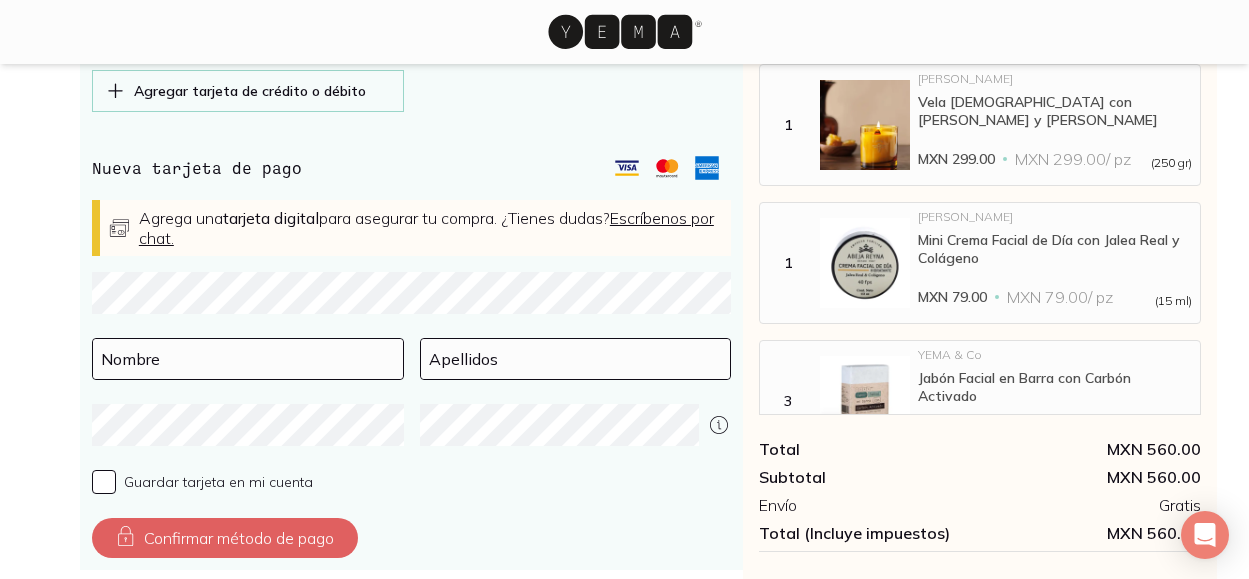scroll, scrollTop: 765, scrollLeft: 0, axis: vertical 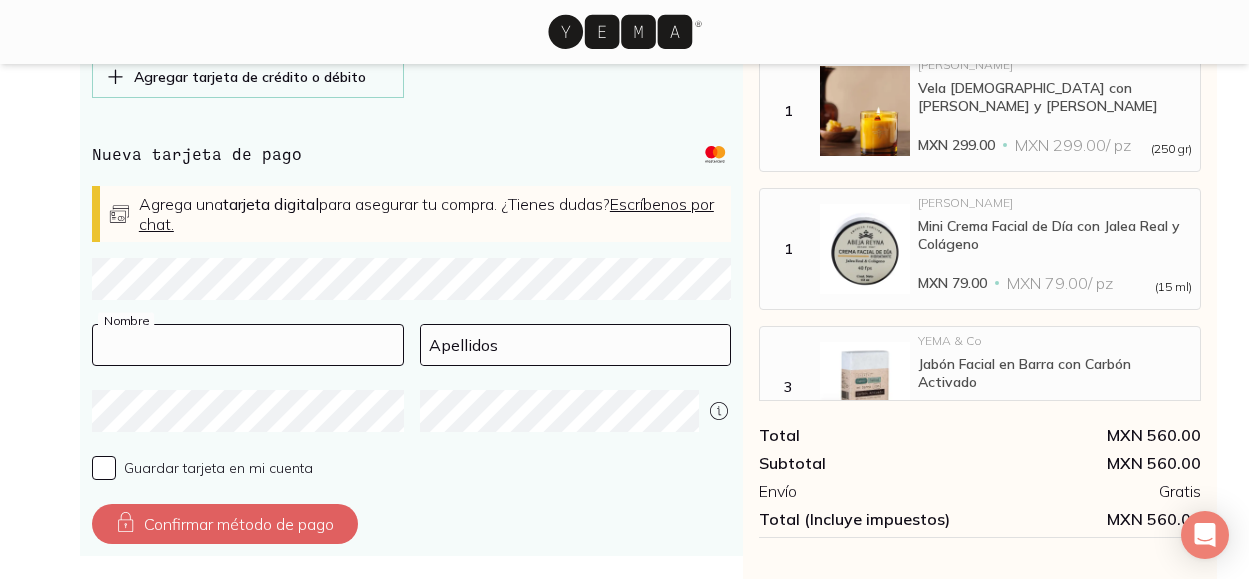 click at bounding box center [248, 345] 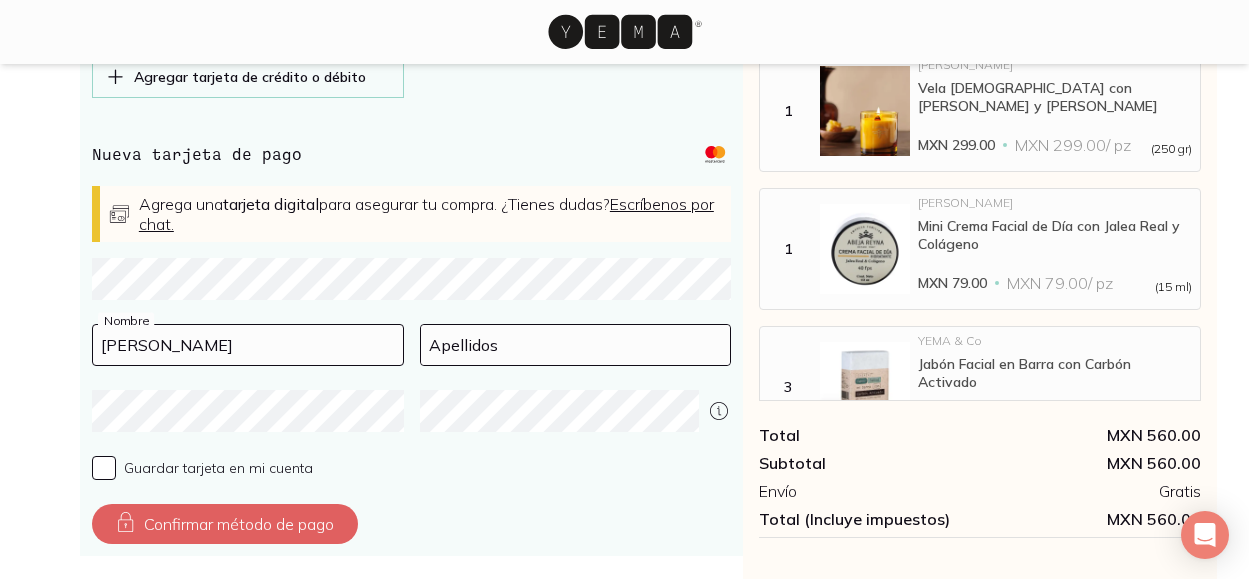 type on "[PERSON_NAME]" 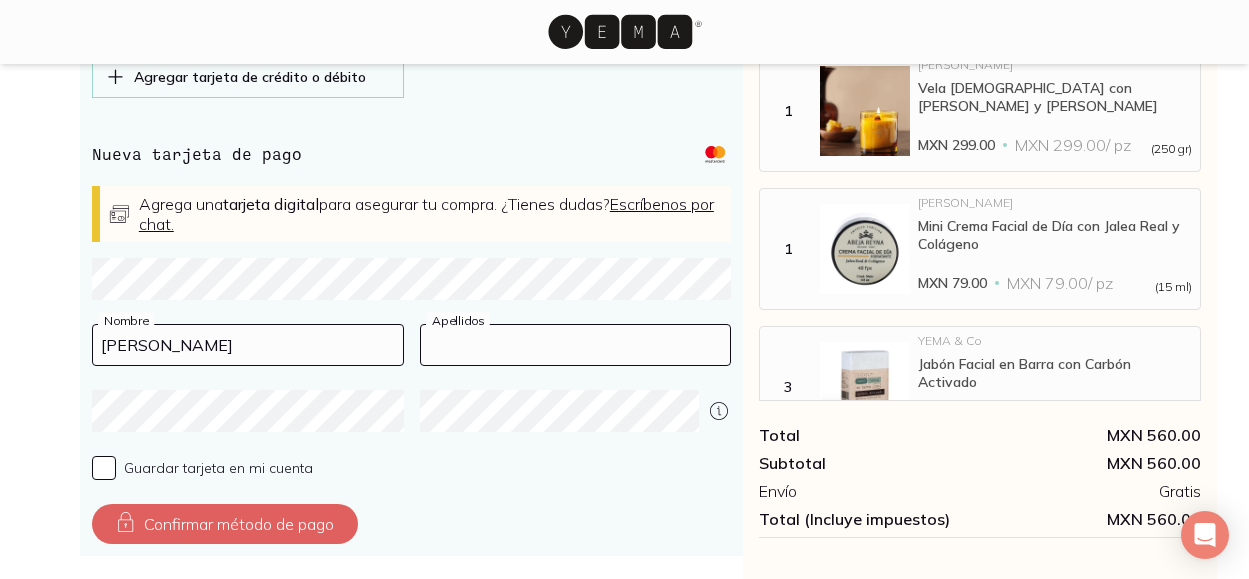 drag, startPoint x: 527, startPoint y: 369, endPoint x: 400, endPoint y: 353, distance: 128.0039 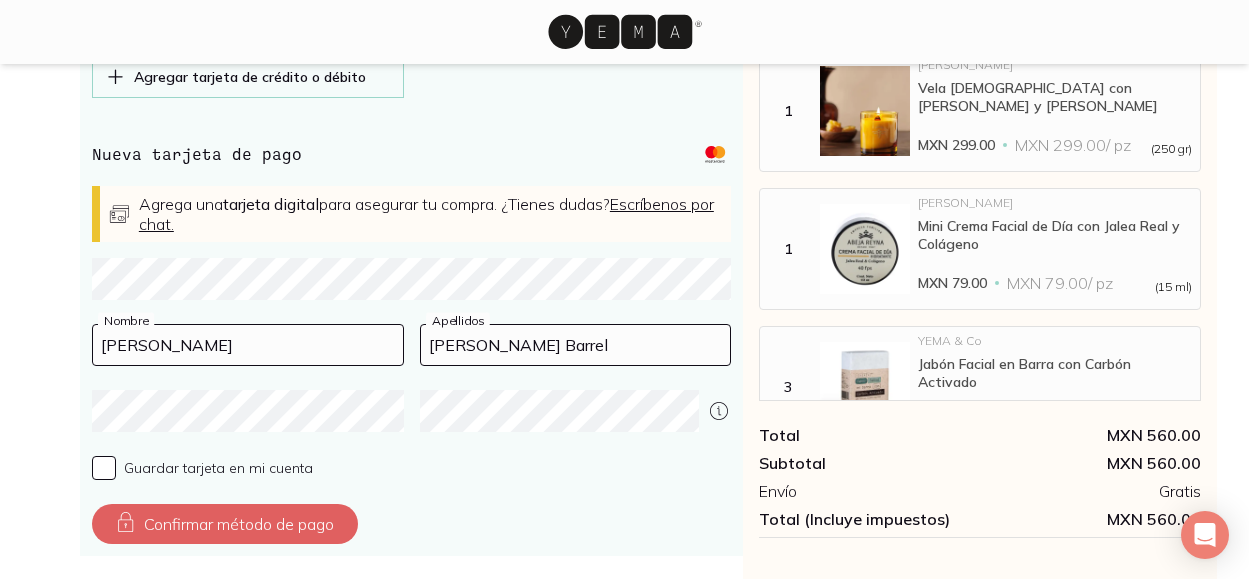 type on "[PERSON_NAME] Barrel" 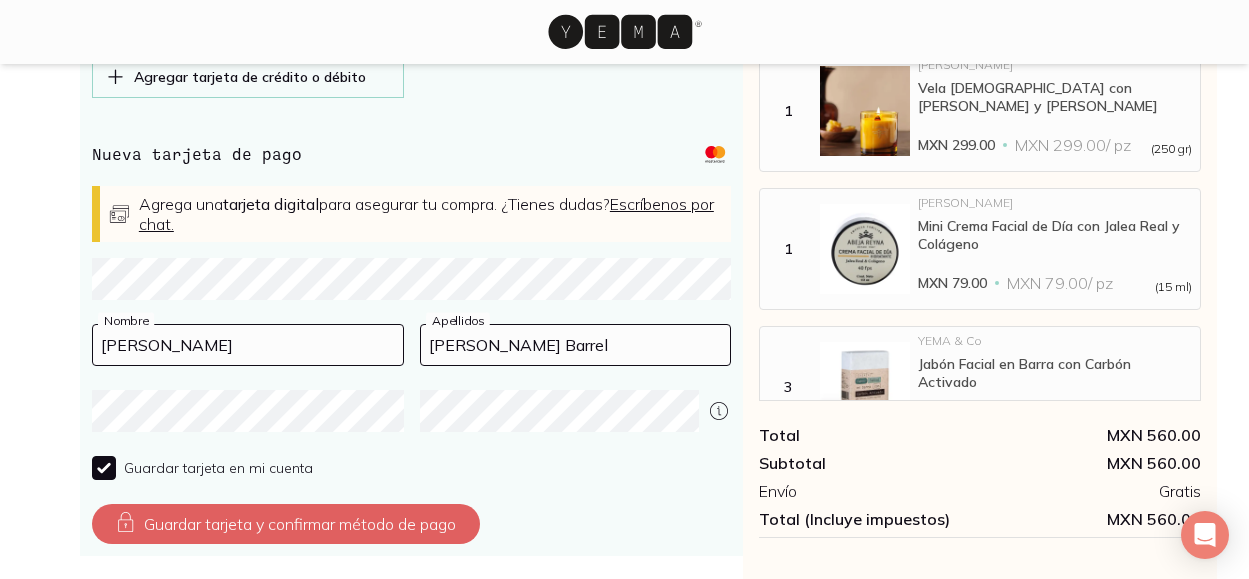 click on "Guardar tarjeta en mi cuenta" at bounding box center [218, 468] 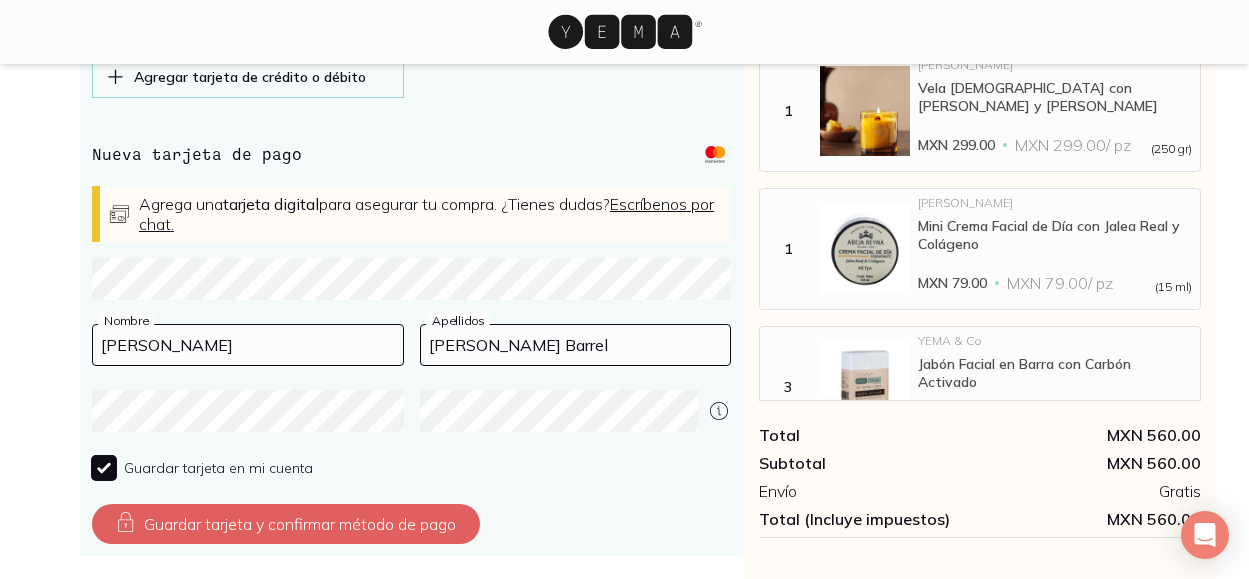 click on "Guardar tarjeta en mi cuenta" at bounding box center [104, 468] 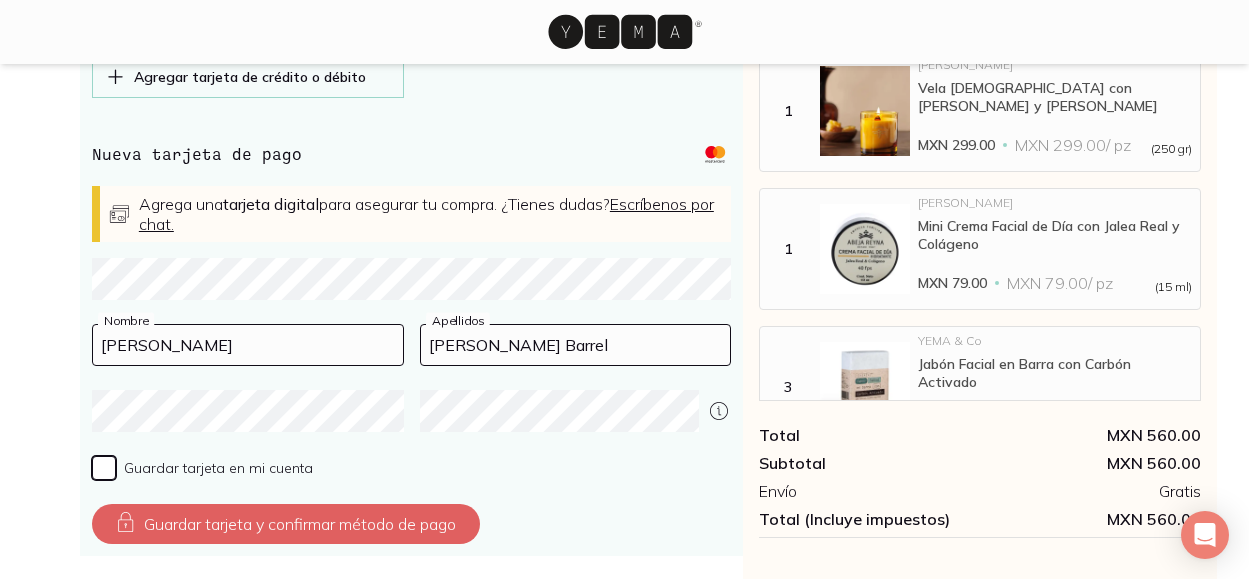 checkbox on "false" 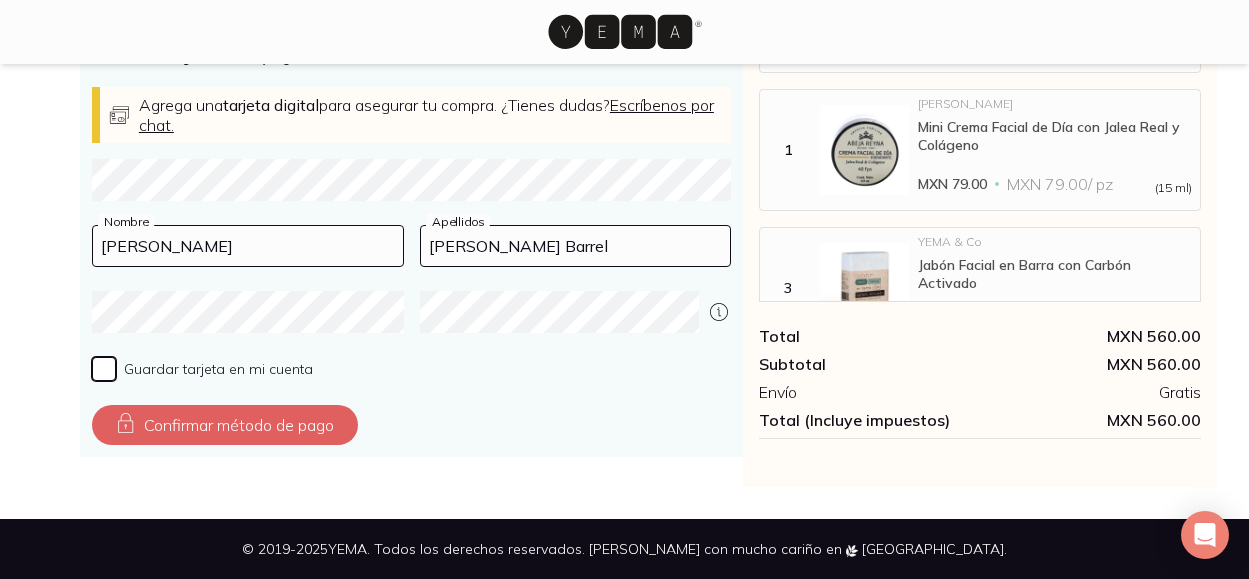 scroll, scrollTop: 878, scrollLeft: 0, axis: vertical 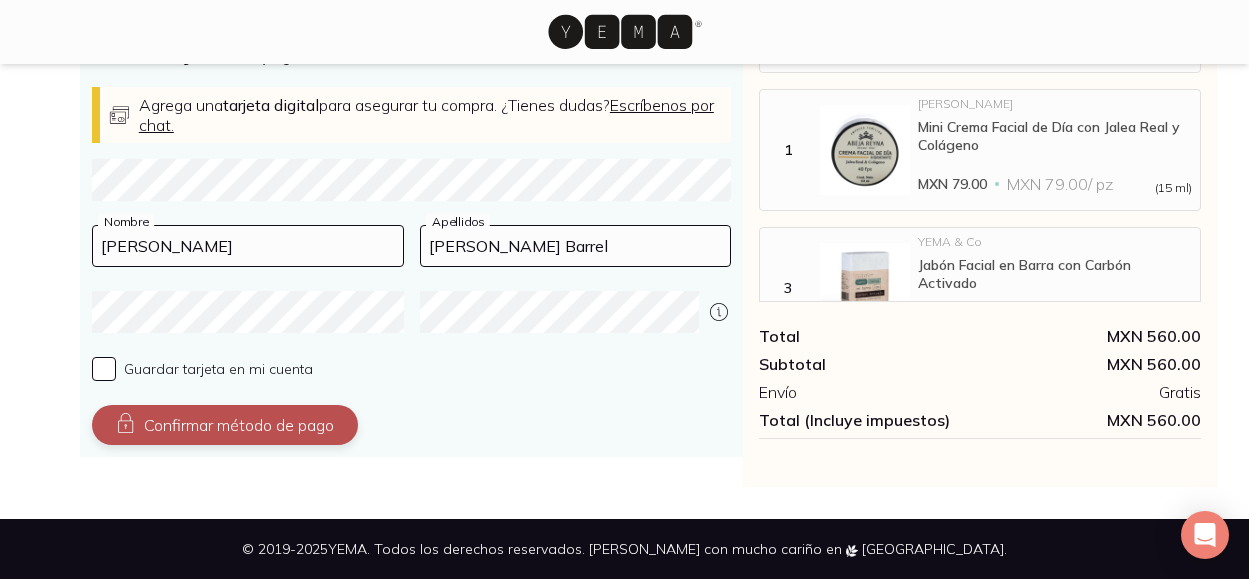 click on "Confirmar método de pago" at bounding box center (225, 425) 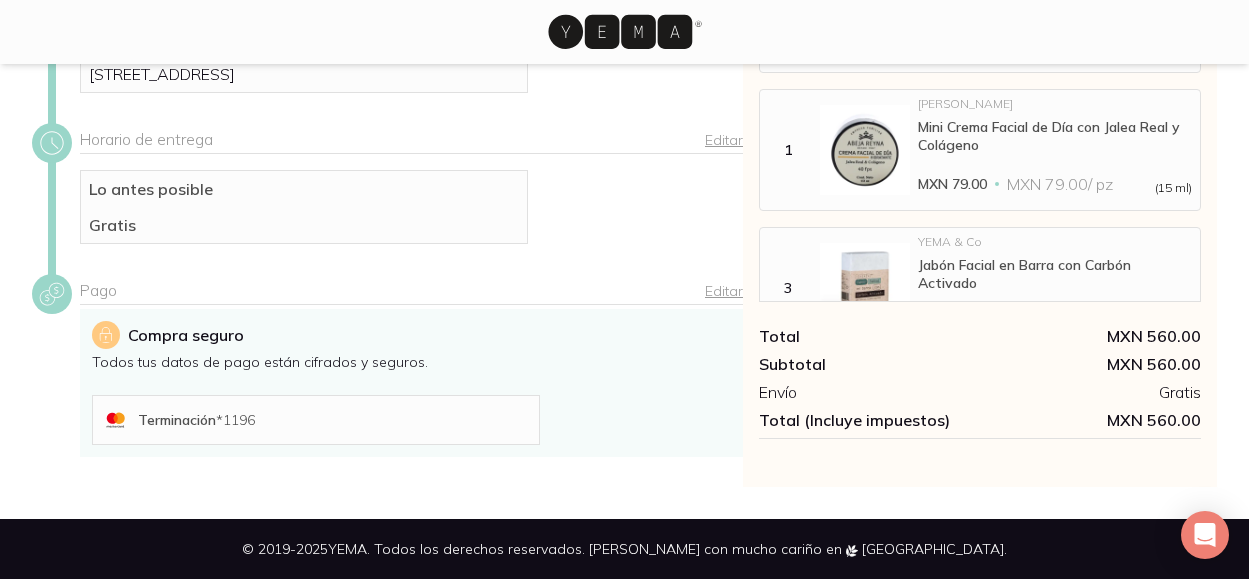 scroll, scrollTop: 438, scrollLeft: 0, axis: vertical 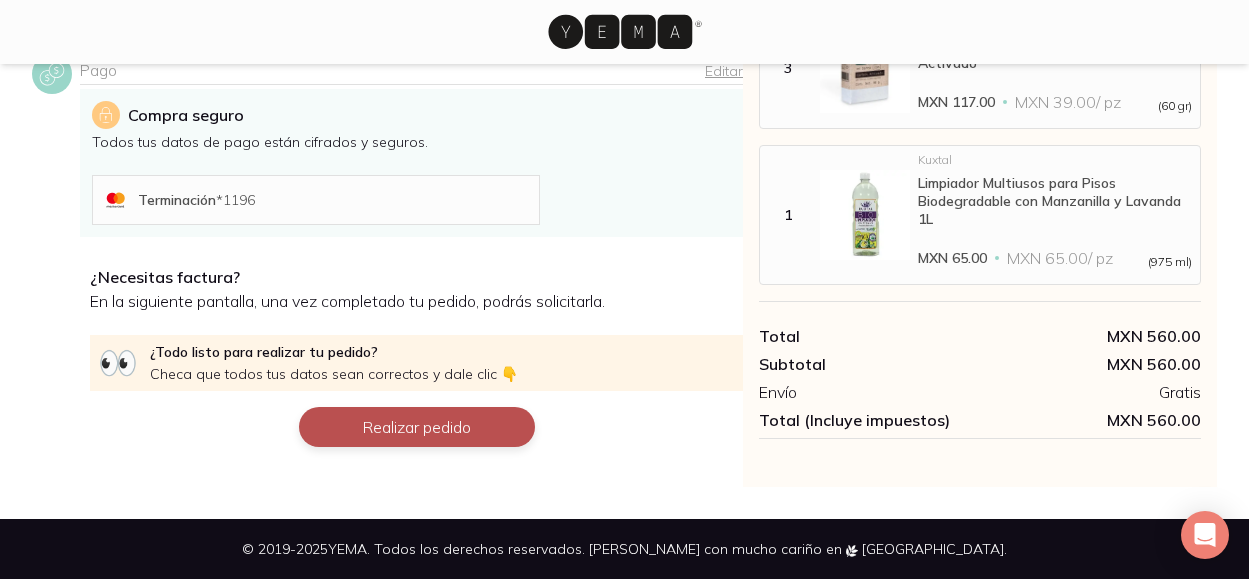 click on "Realizar pedido" at bounding box center (417, 427) 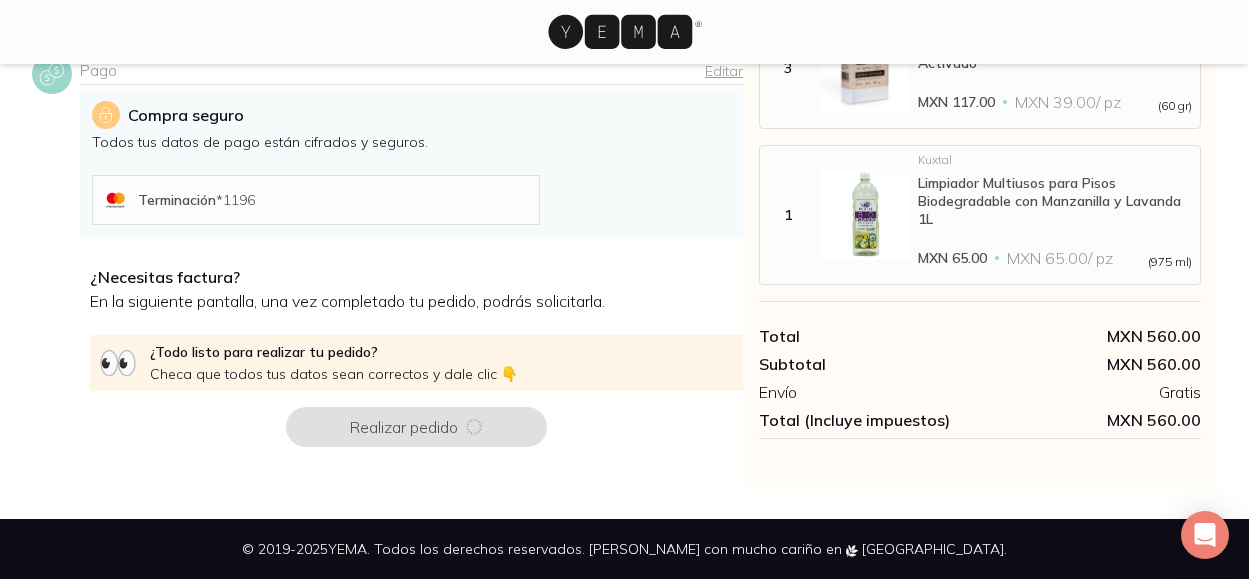 scroll, scrollTop: 0, scrollLeft: 0, axis: both 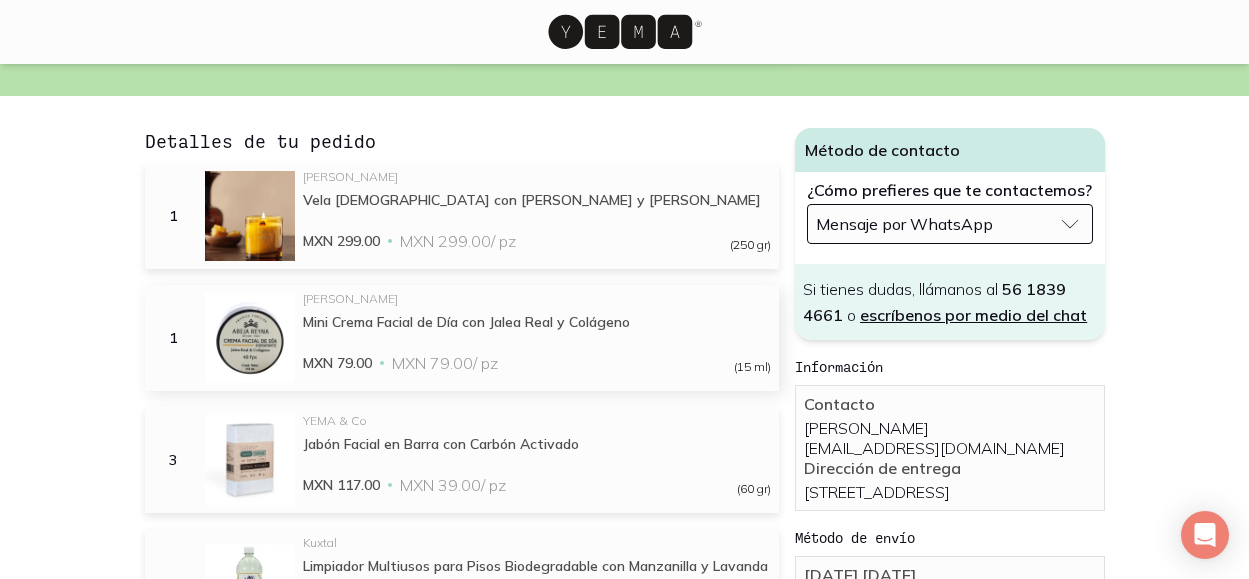 click on "Mini Crema Facial de Día con Jalea Real y Colágeno" at bounding box center (537, 322) 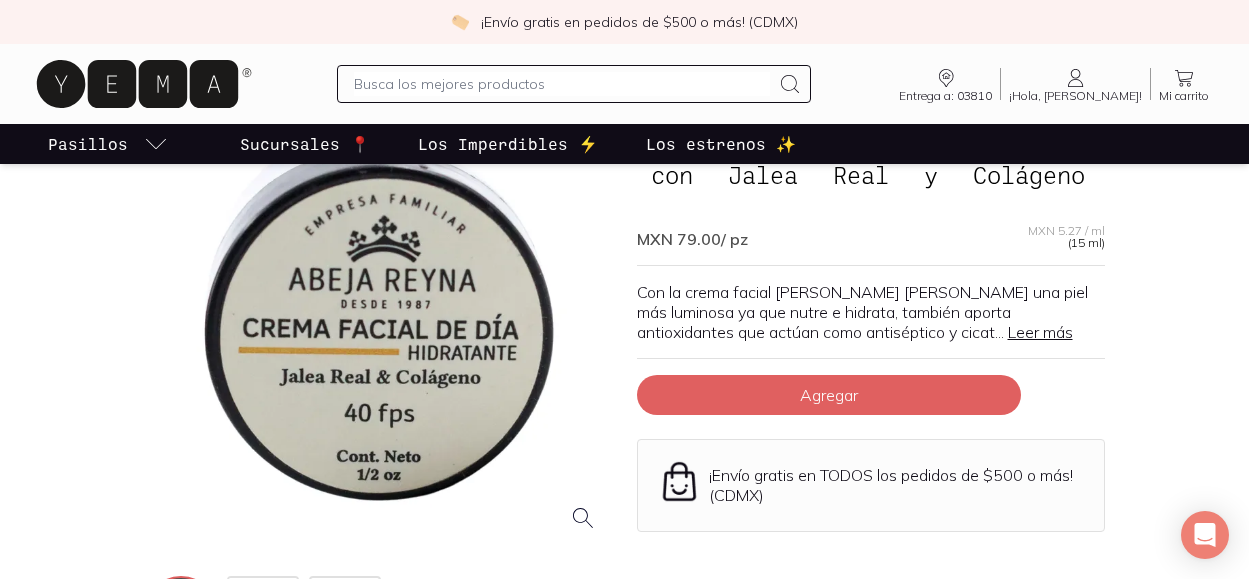 scroll, scrollTop: 189, scrollLeft: 0, axis: vertical 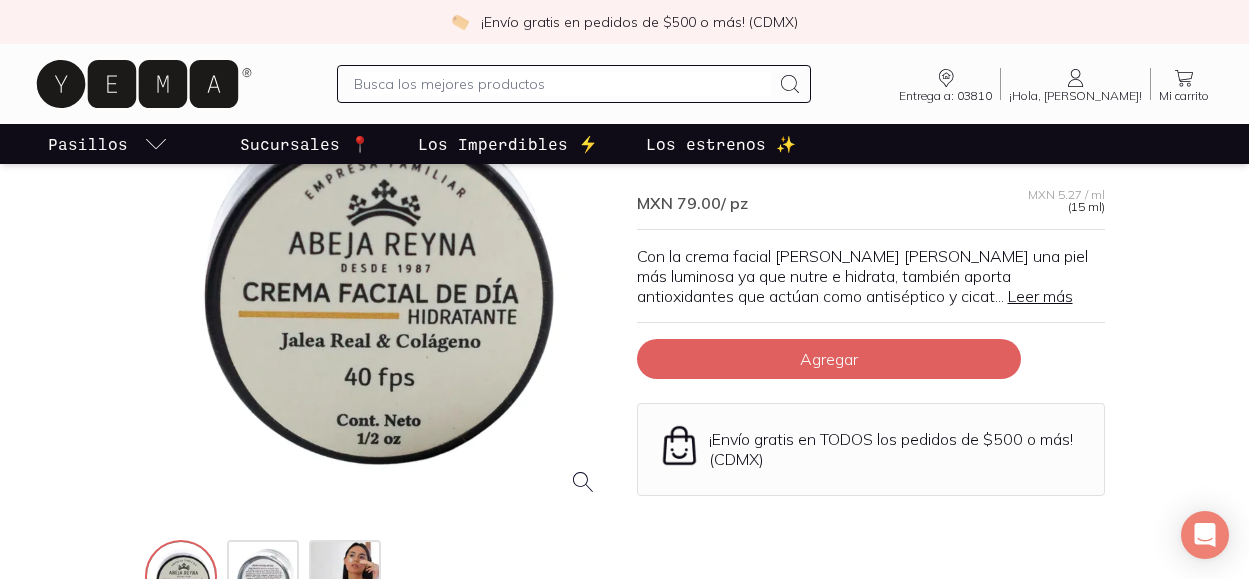 click on "Leer más" at bounding box center [1040, 296] 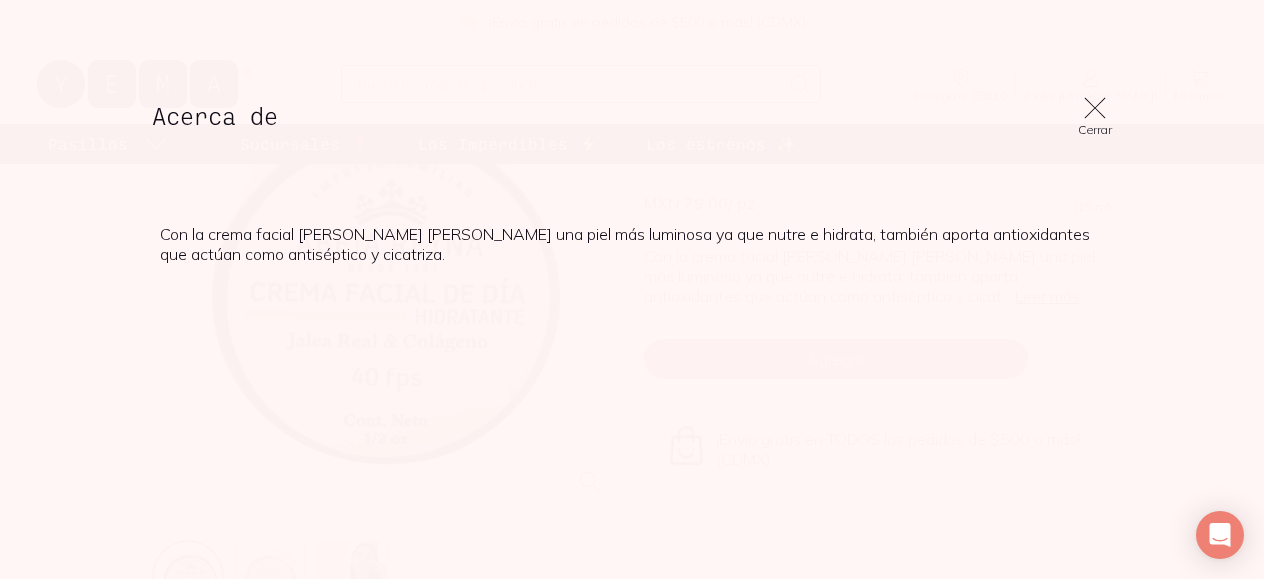 click 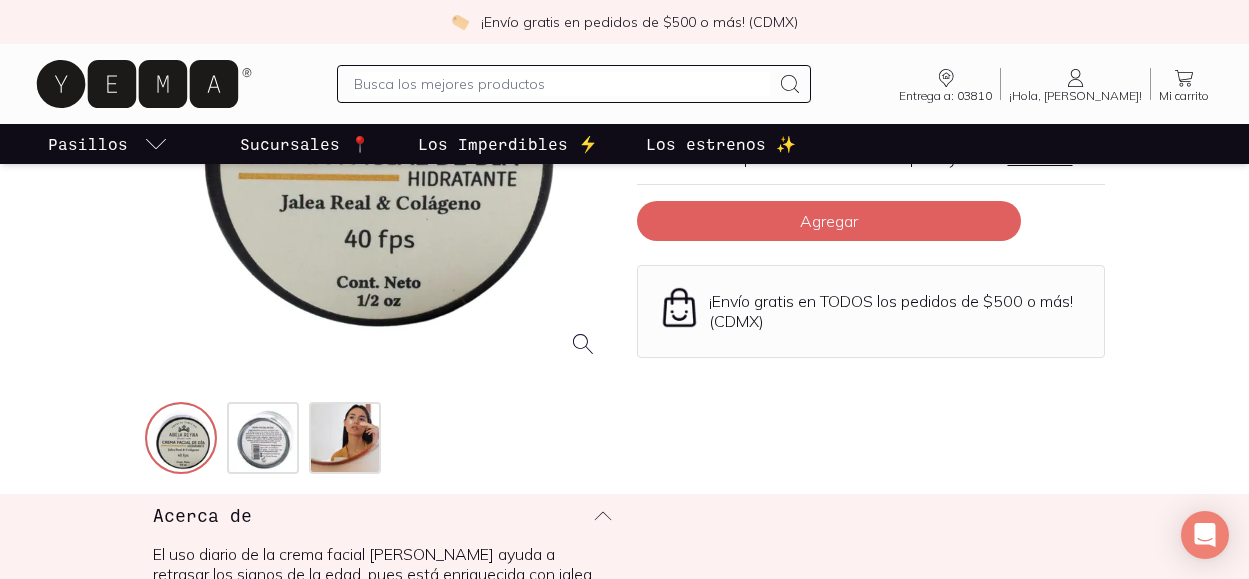 scroll, scrollTop: 358, scrollLeft: 0, axis: vertical 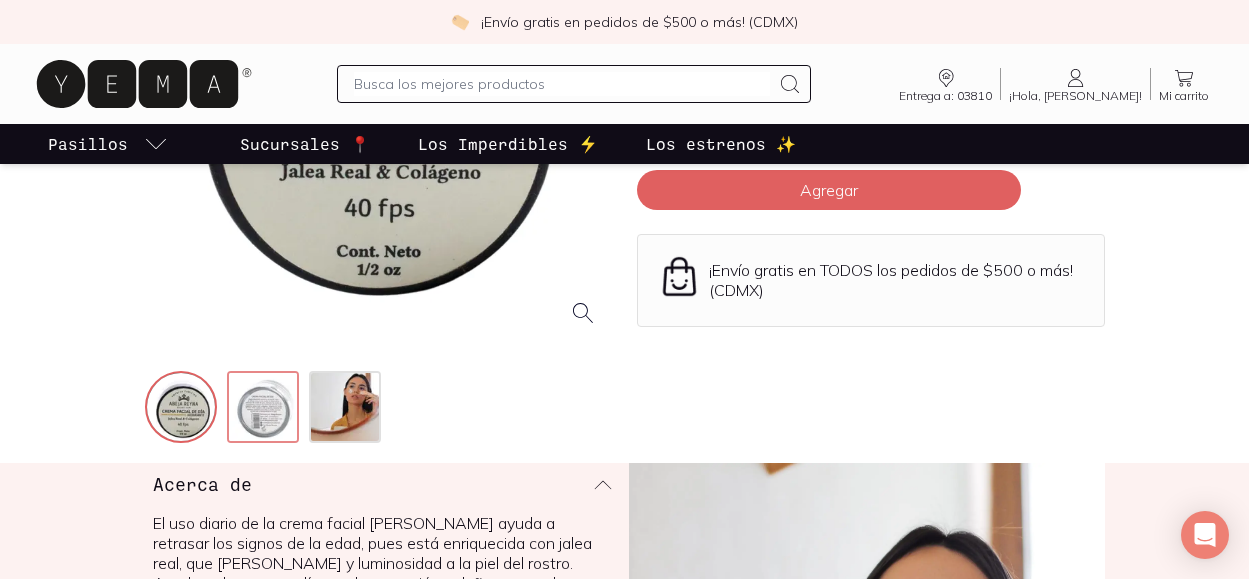 click at bounding box center [265, 409] 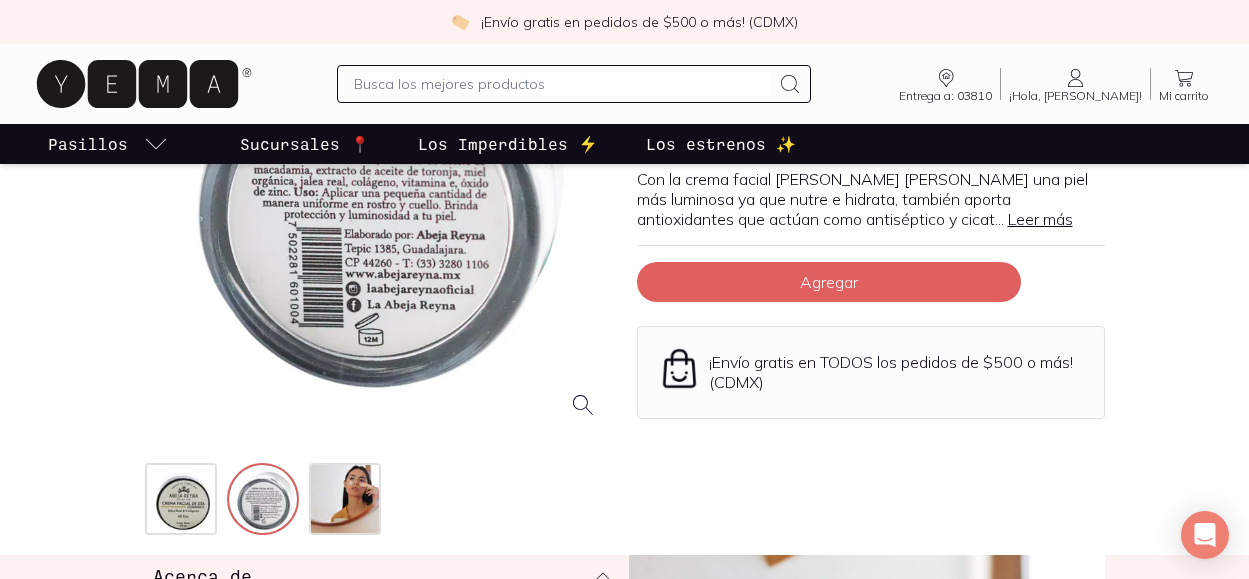 scroll, scrollTop: 340, scrollLeft: 0, axis: vertical 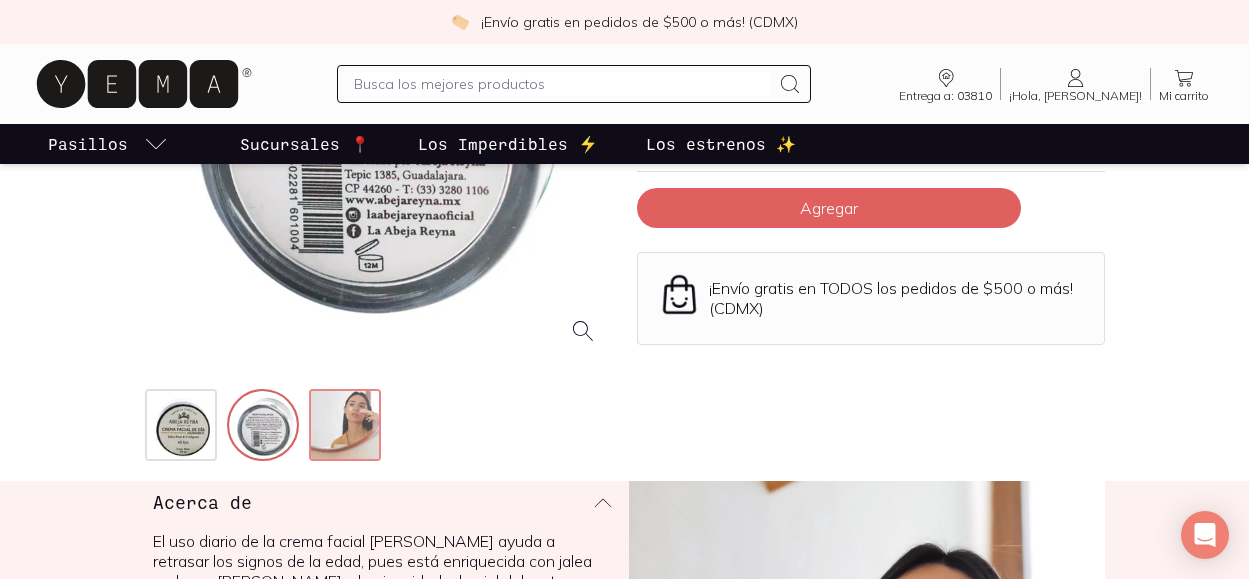 click at bounding box center (347, 427) 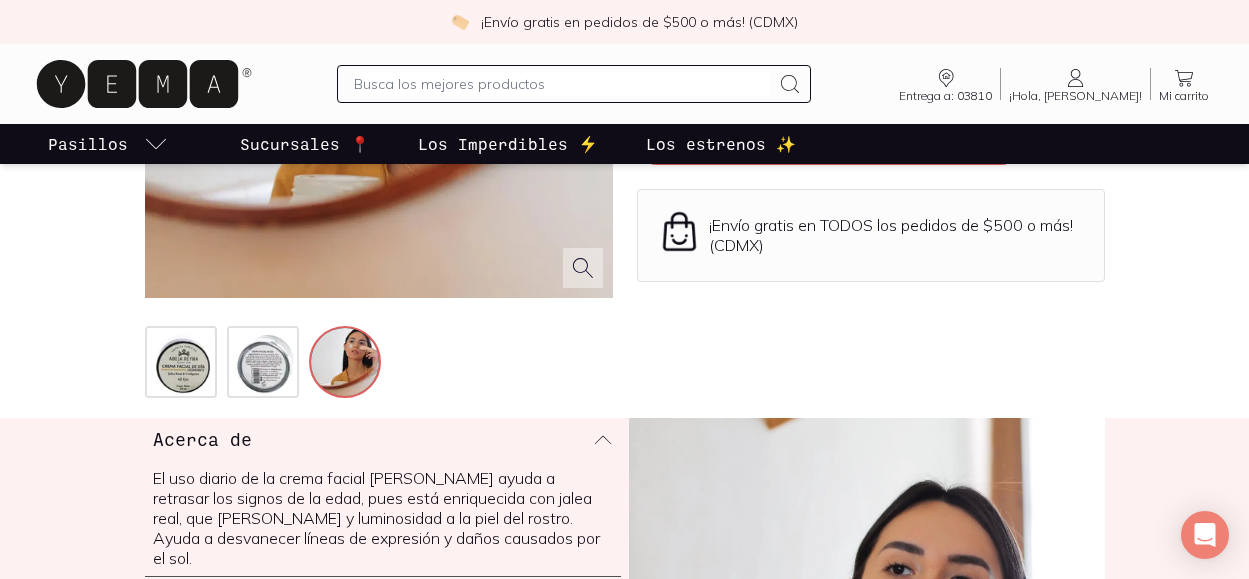 scroll, scrollTop: 604, scrollLeft: 0, axis: vertical 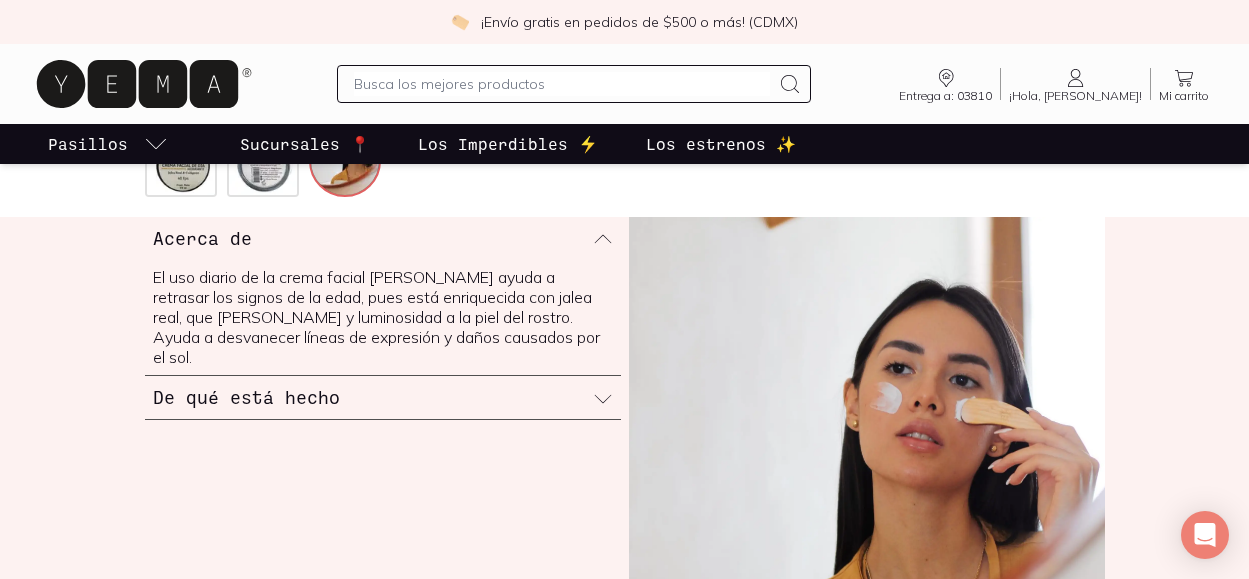 click 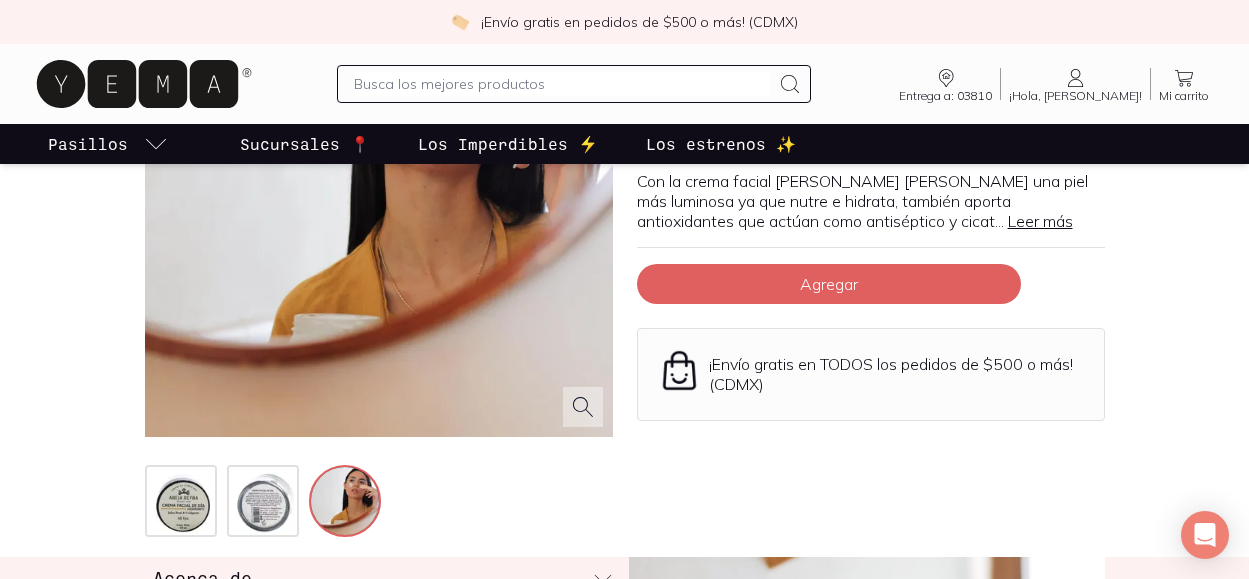 scroll, scrollTop: 0, scrollLeft: 0, axis: both 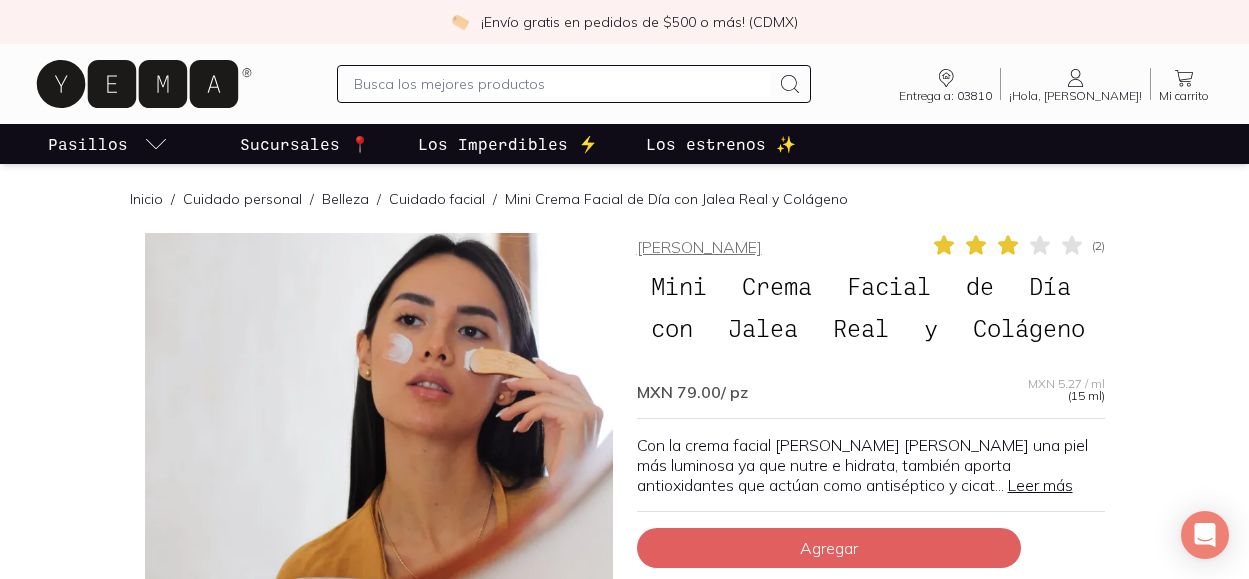 click on "[PERSON_NAME]" at bounding box center [699, 247] 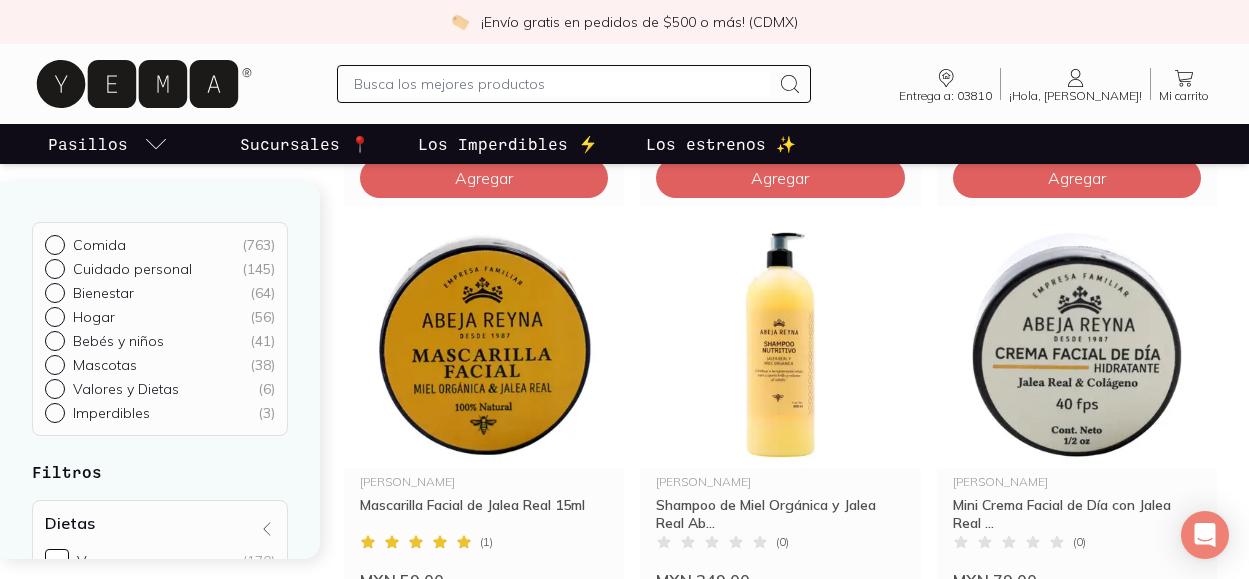 scroll, scrollTop: 0, scrollLeft: 0, axis: both 